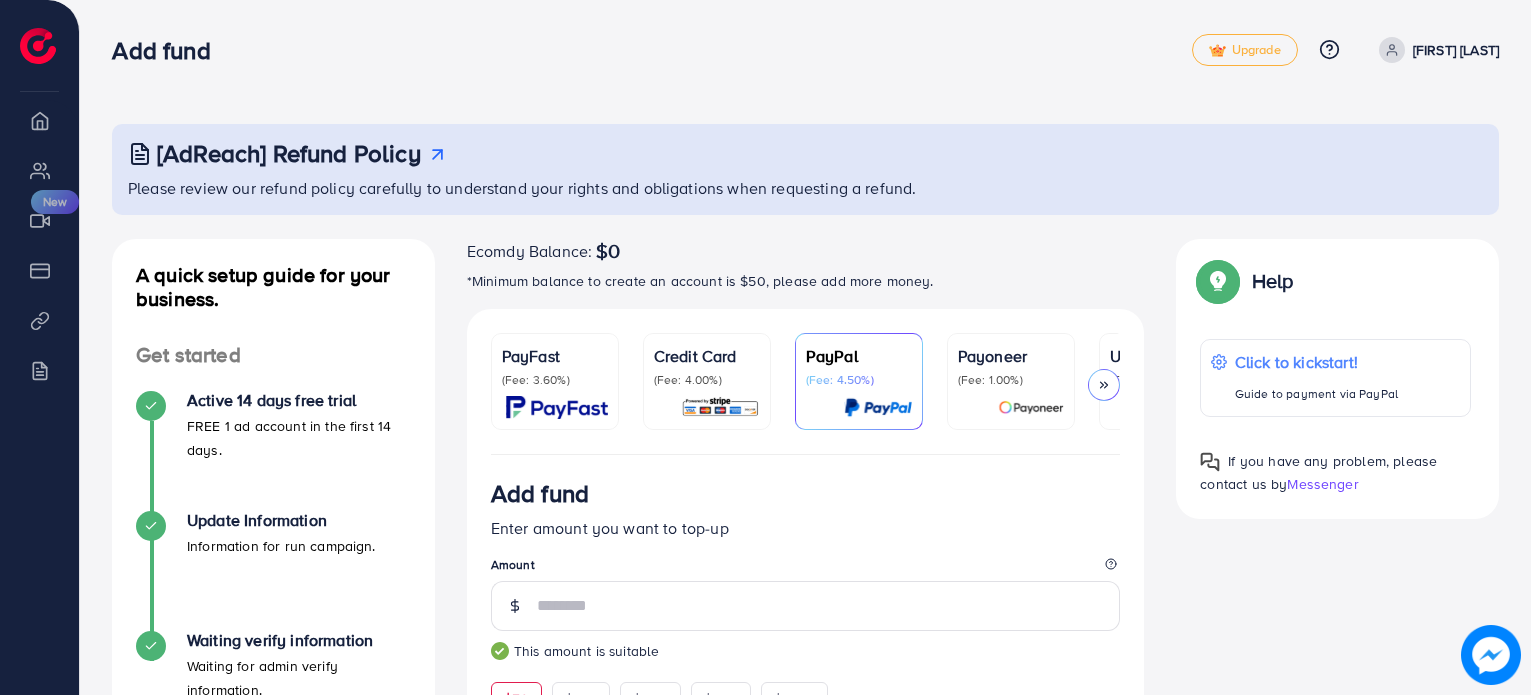 scroll, scrollTop: 188, scrollLeft: 0, axis: vertical 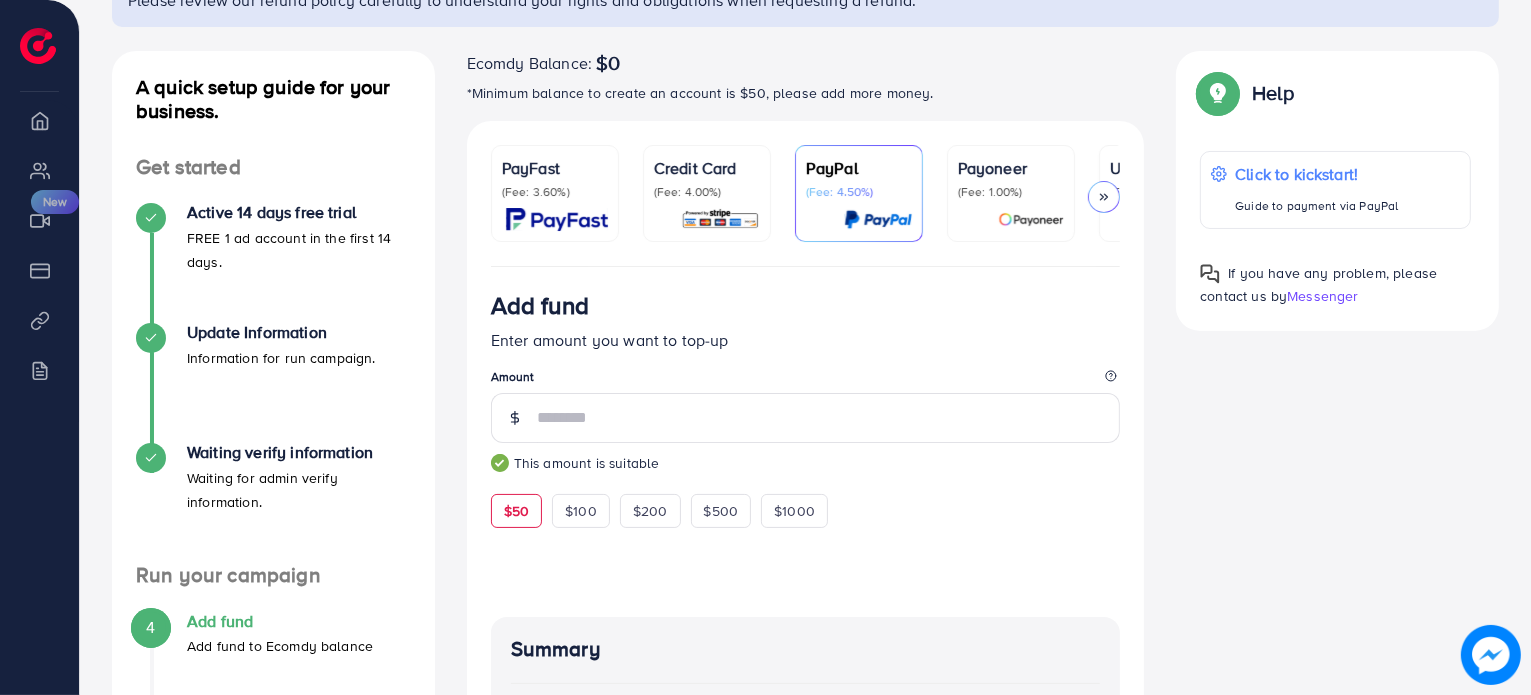 click on "(Fee: 3.60%)" at bounding box center (555, 192) 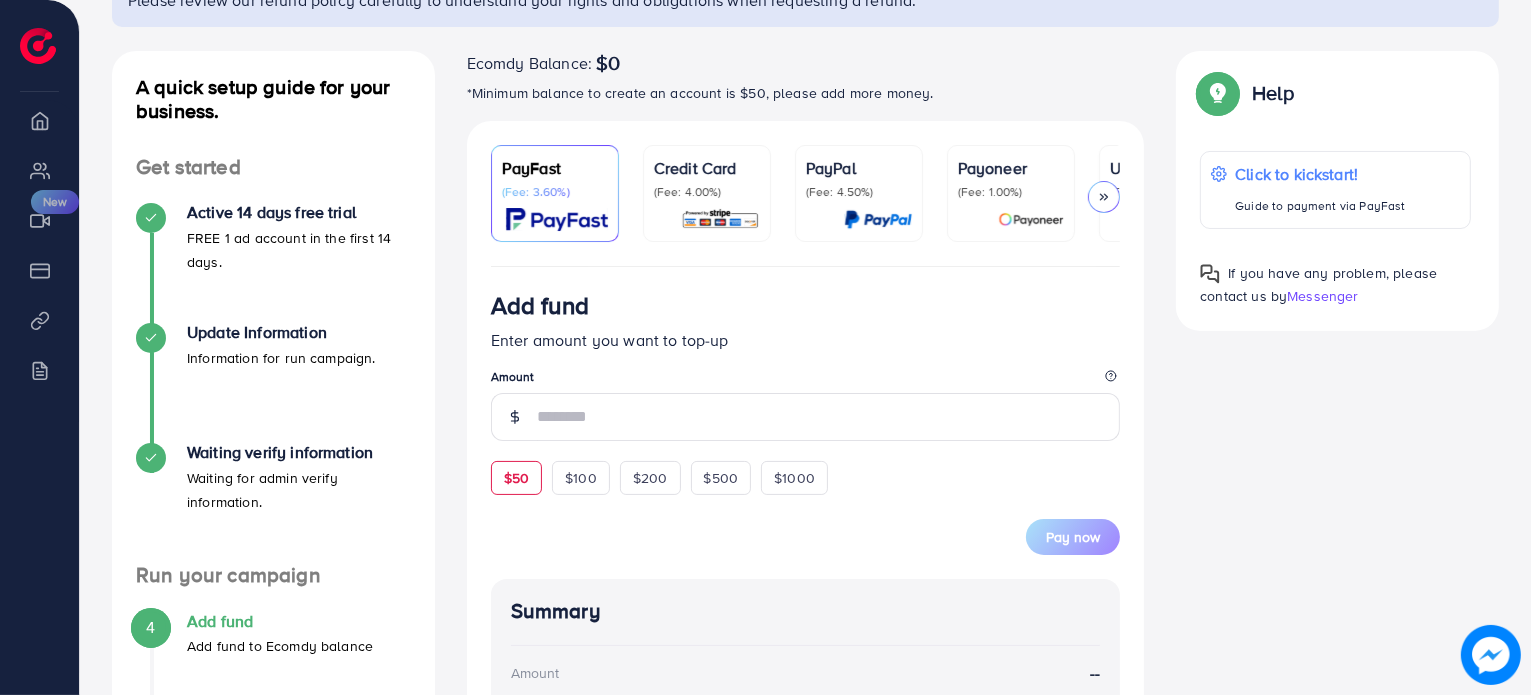 click on "$50" at bounding box center (516, 478) 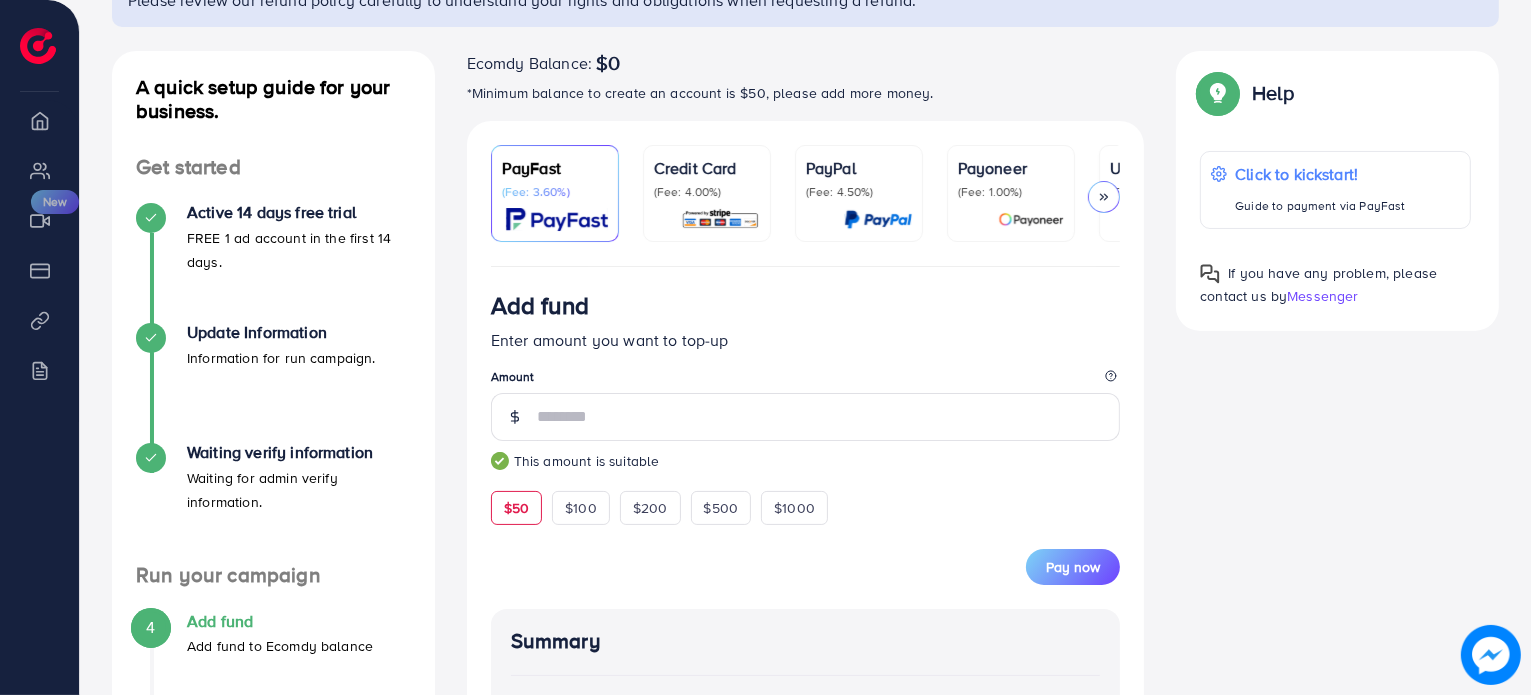 click on "(Fee: 4.00%)" at bounding box center [707, 192] 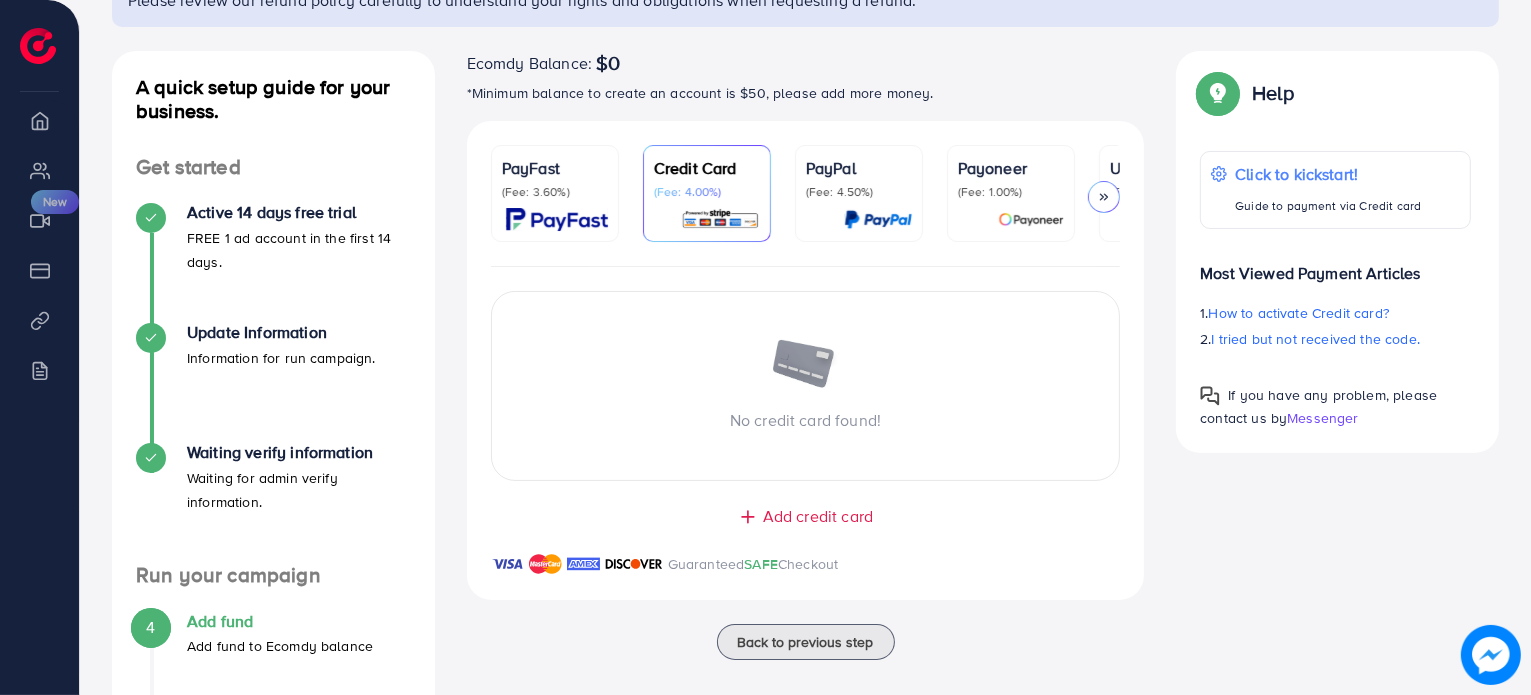 click on "Add credit card" at bounding box center [818, 516] 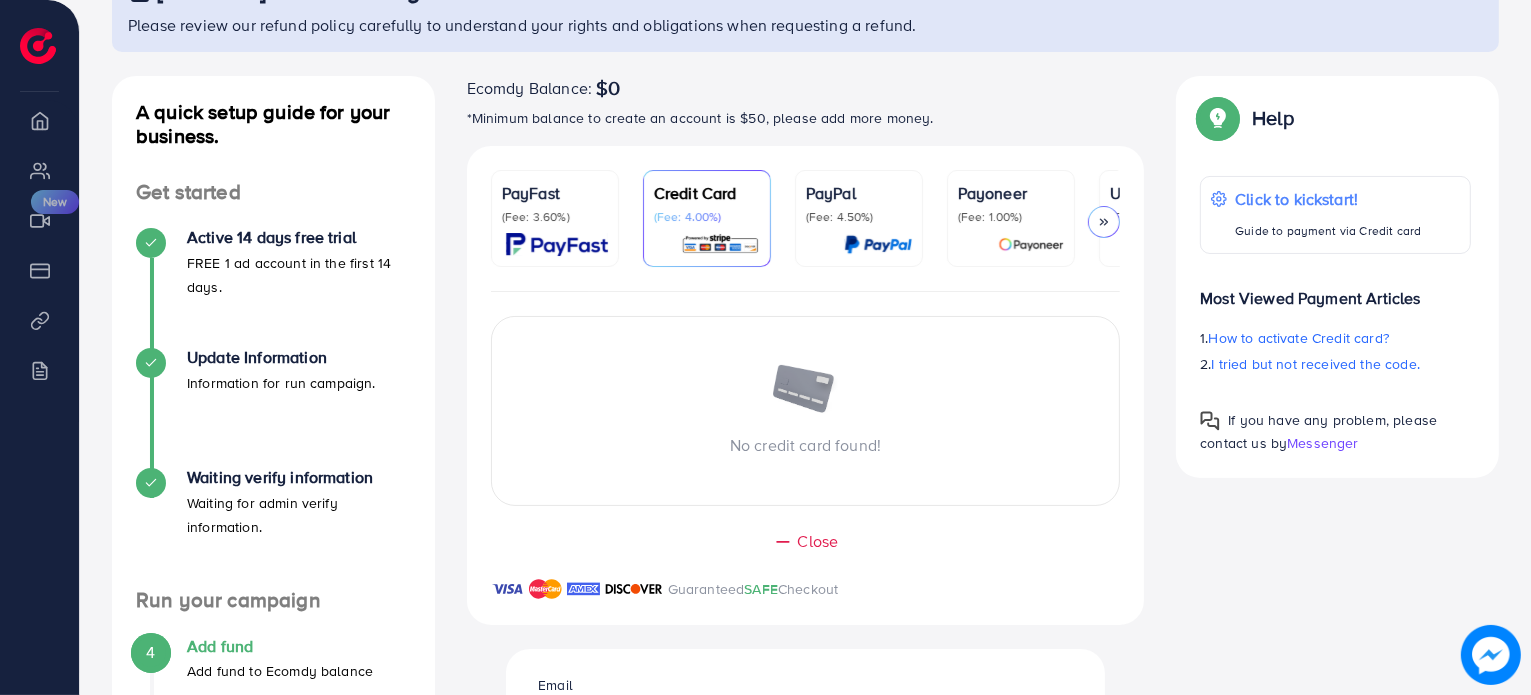 scroll, scrollTop: 0, scrollLeft: 0, axis: both 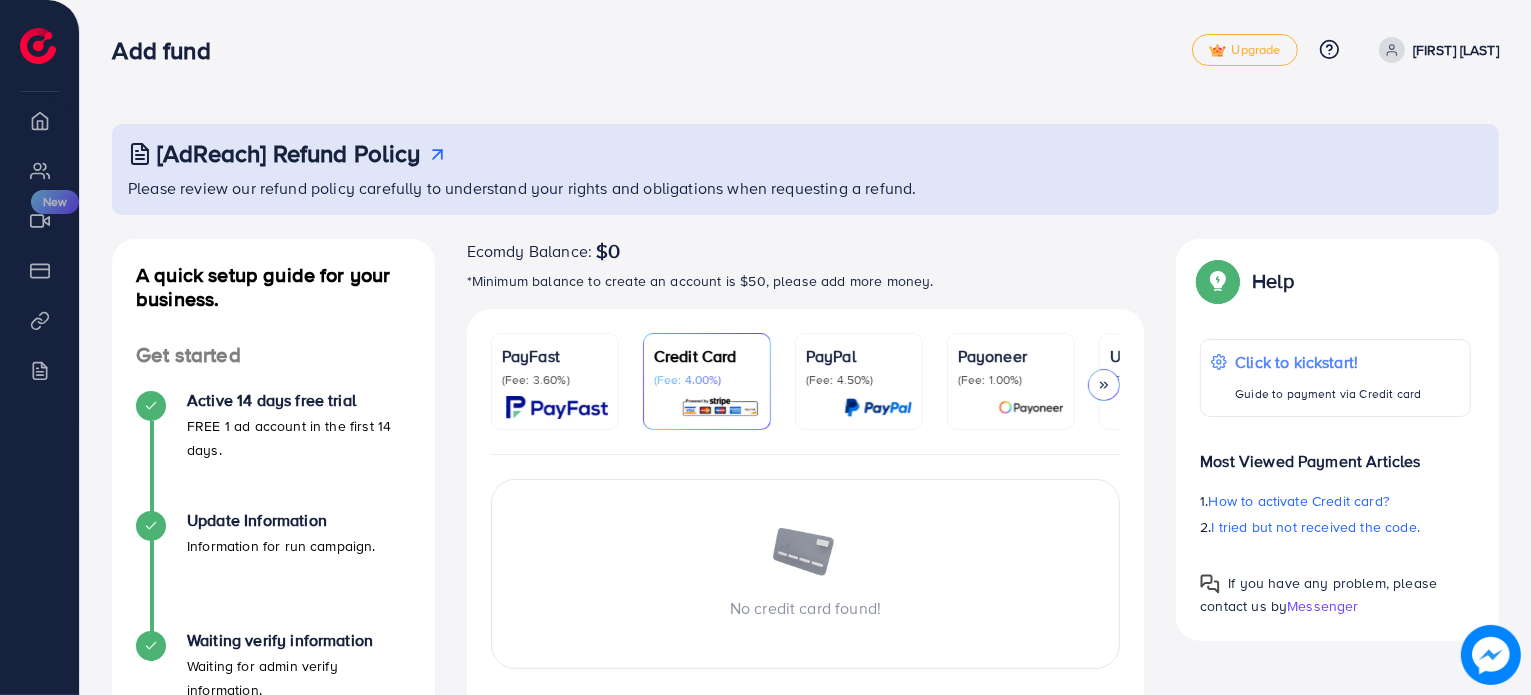 click at bounding box center (1104, 385) 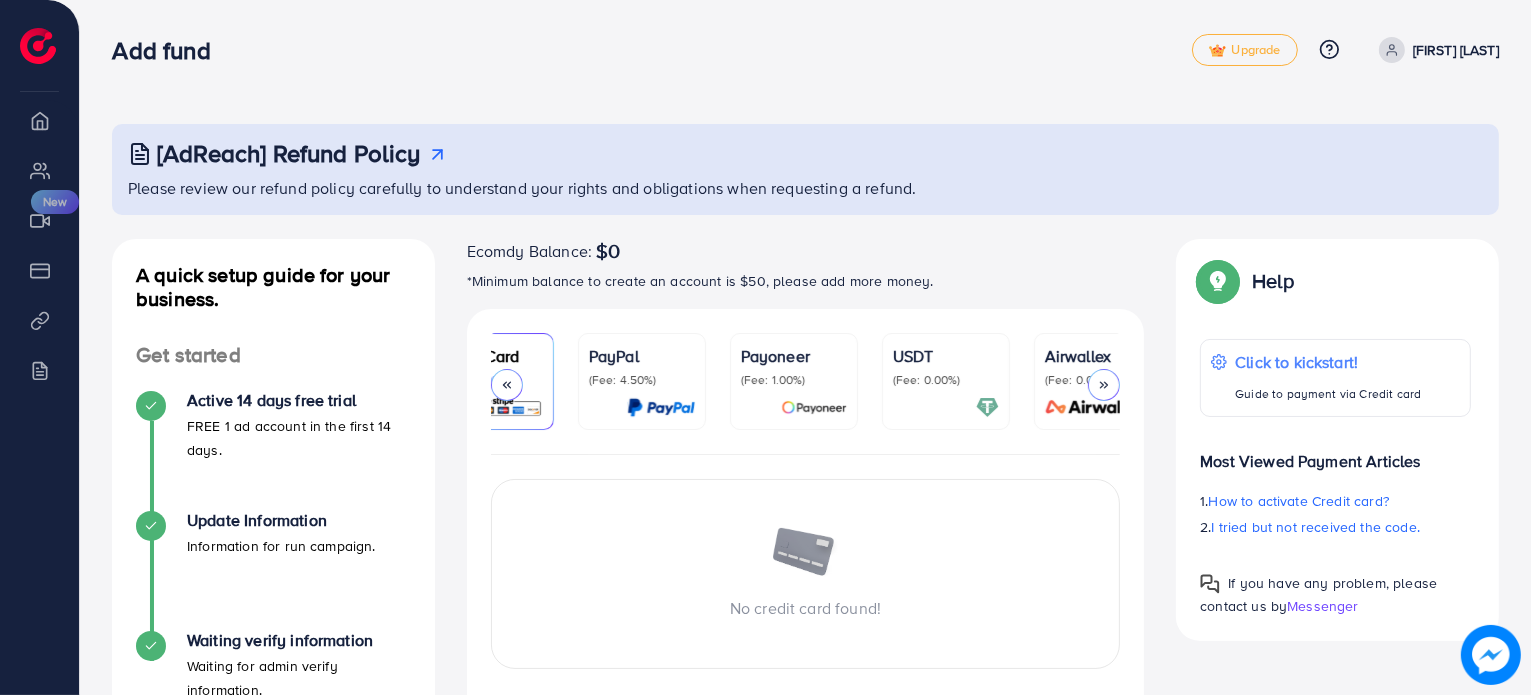 scroll, scrollTop: 0, scrollLeft: 258, axis: horizontal 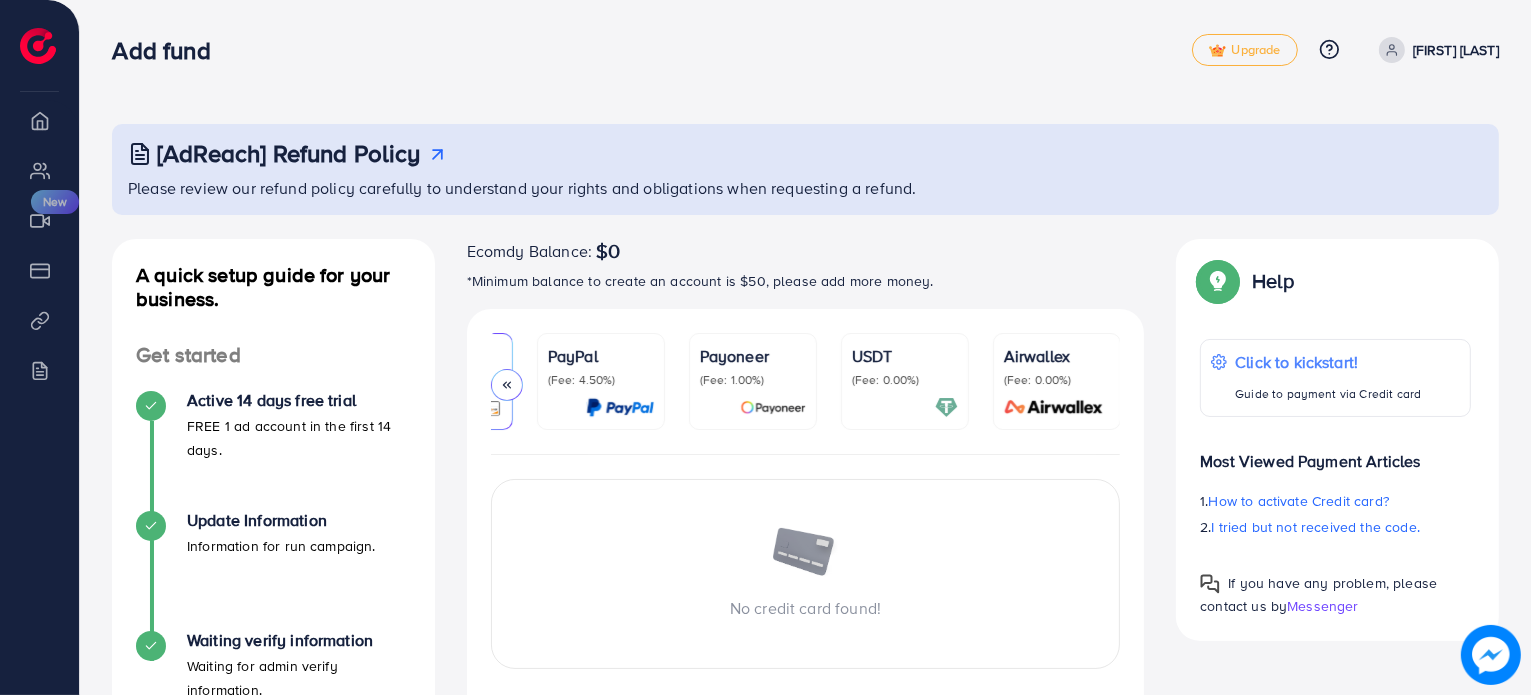 click at bounding box center (507, 385) 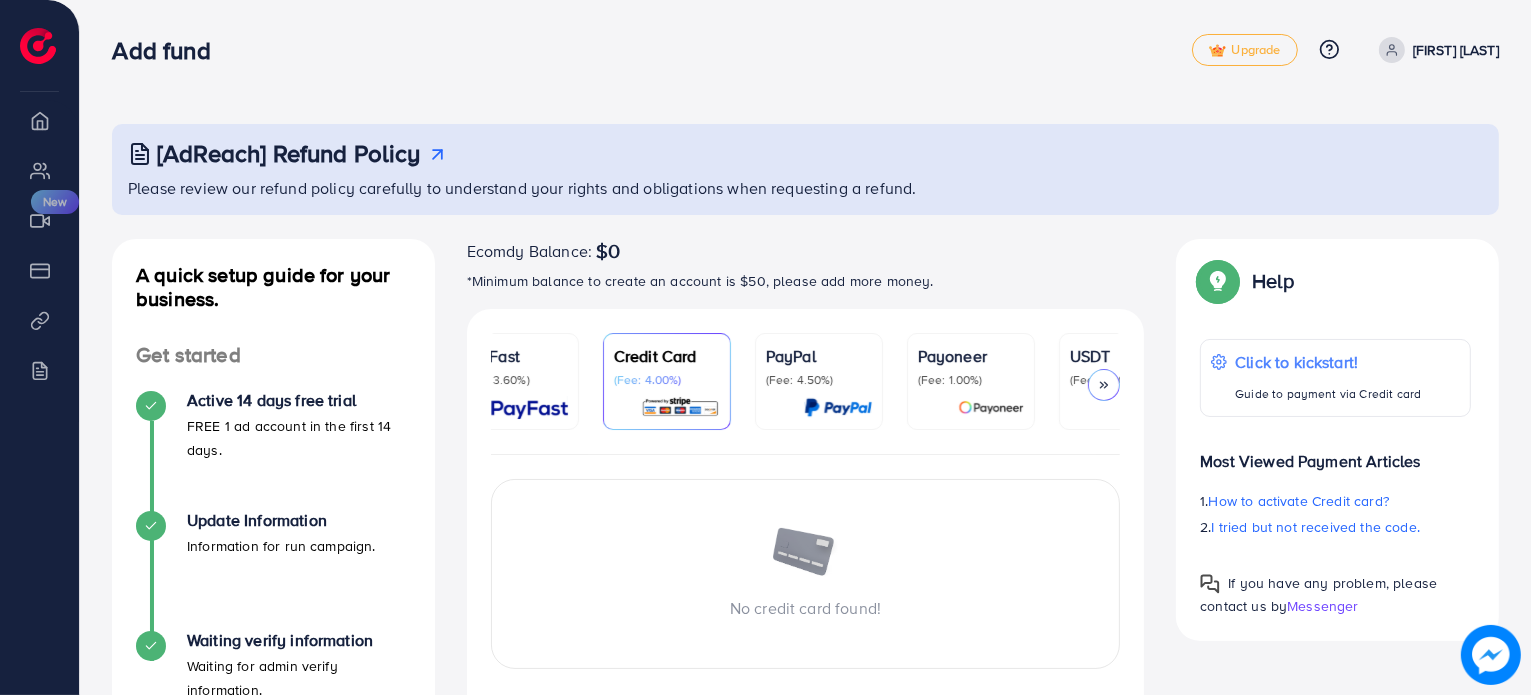 scroll, scrollTop: 0, scrollLeft: 0, axis: both 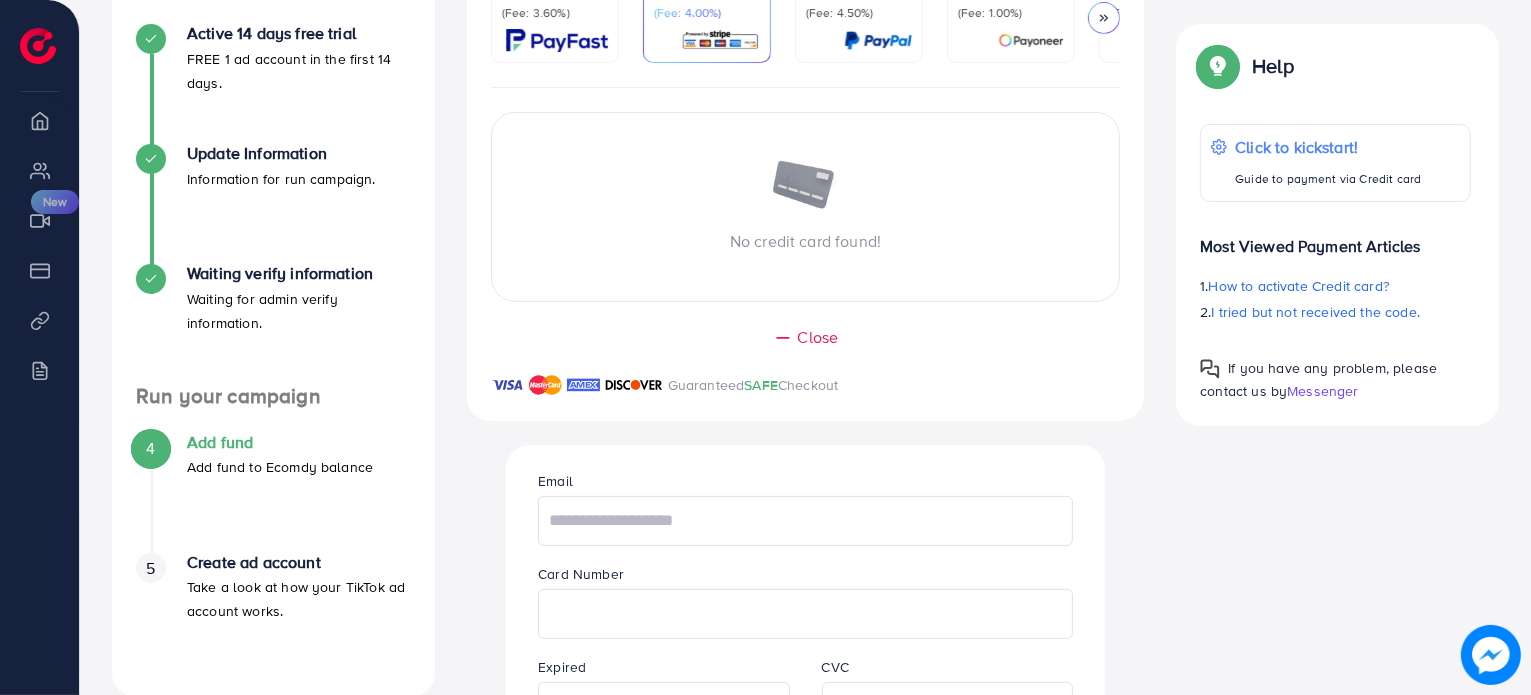 click at bounding box center (557, 40) 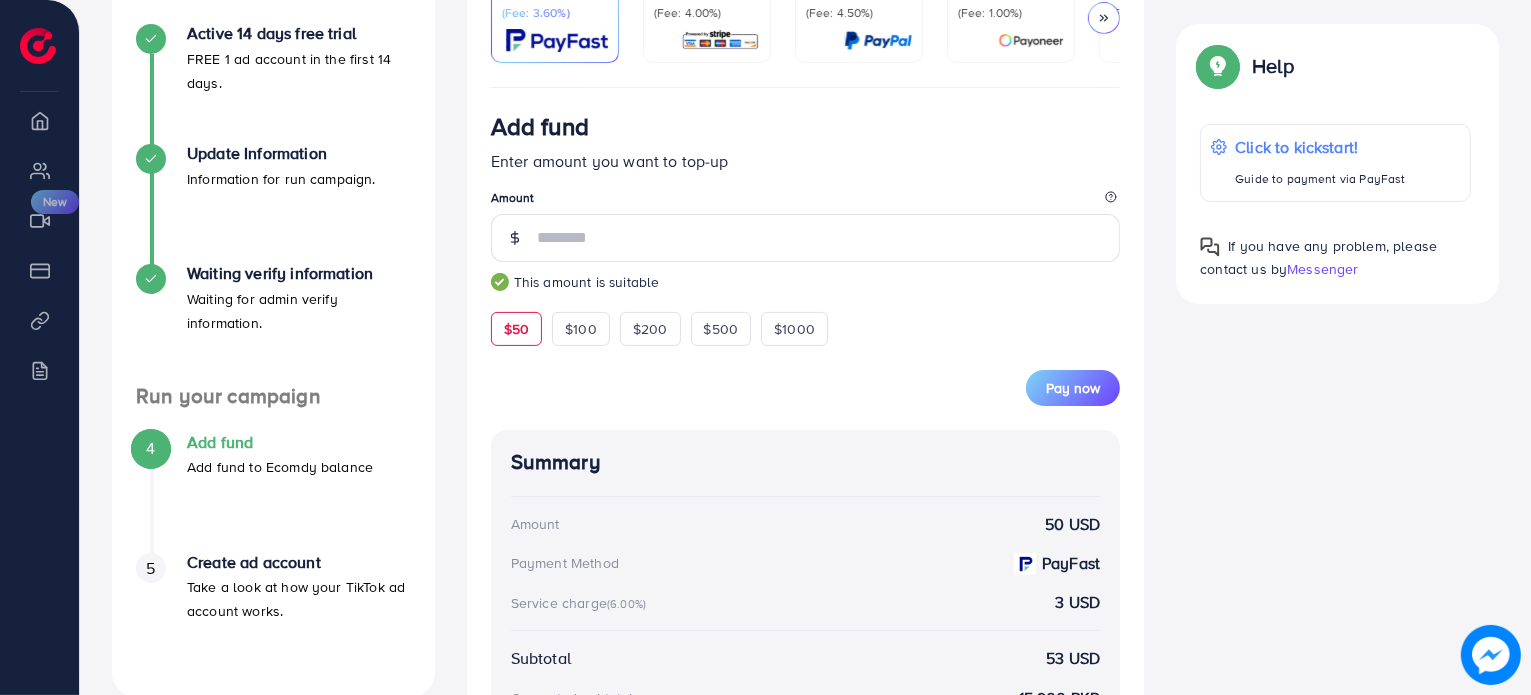 click on "$50" at bounding box center (516, 329) 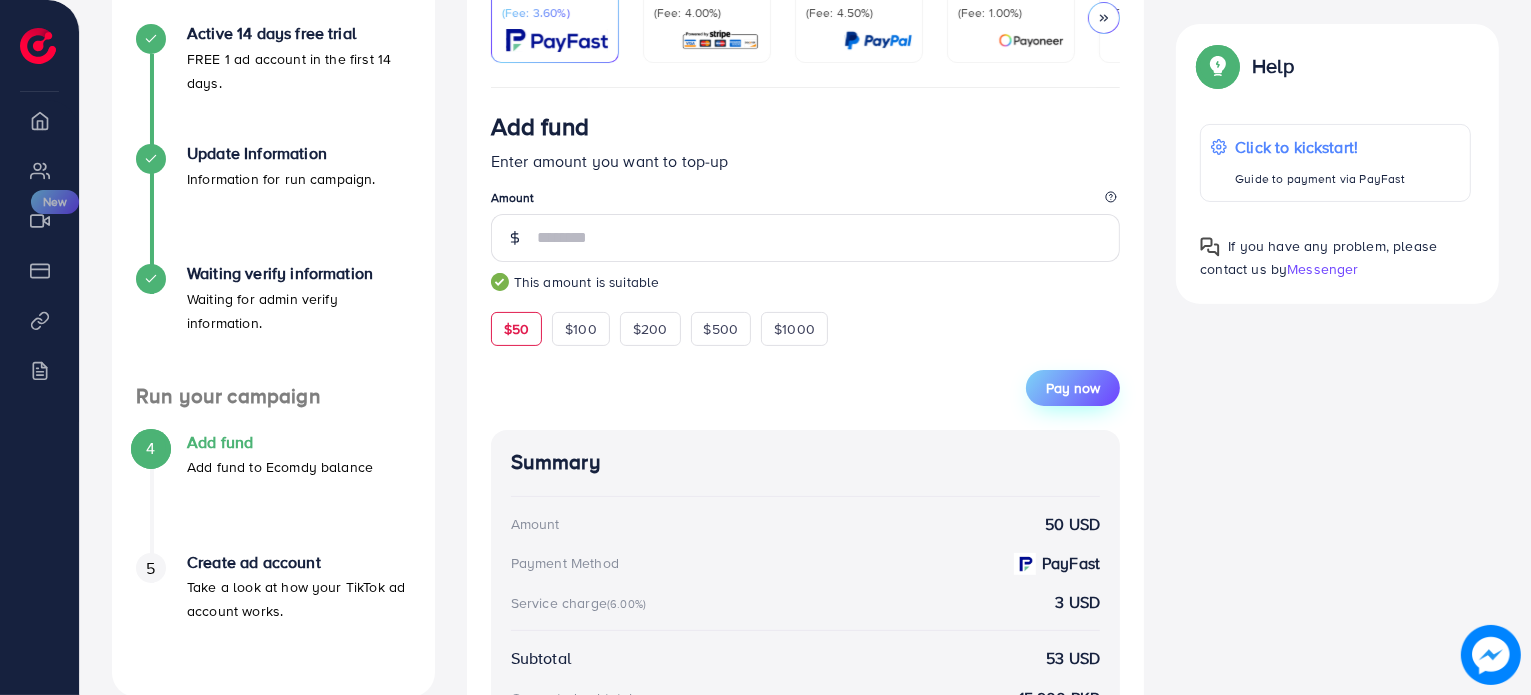click on "Pay now" at bounding box center [1073, 388] 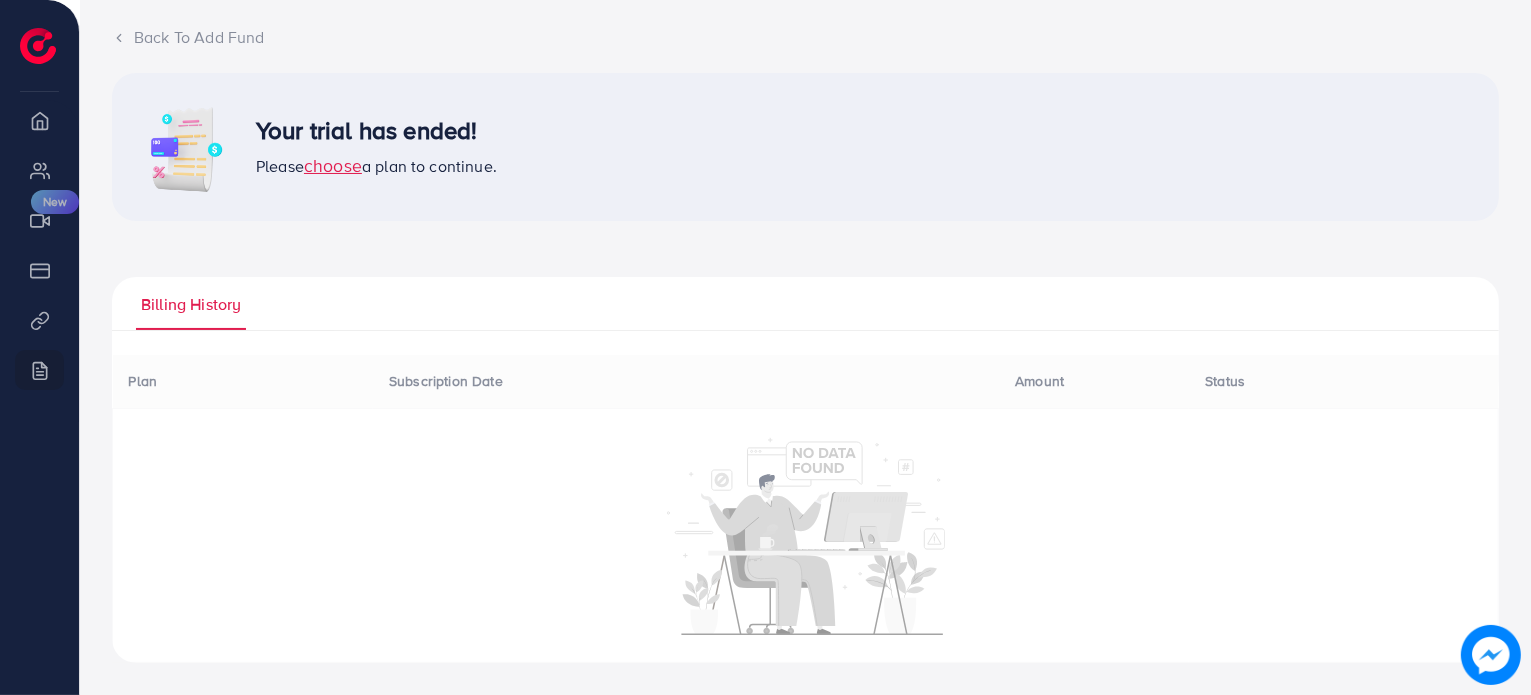 scroll, scrollTop: 0, scrollLeft: 0, axis: both 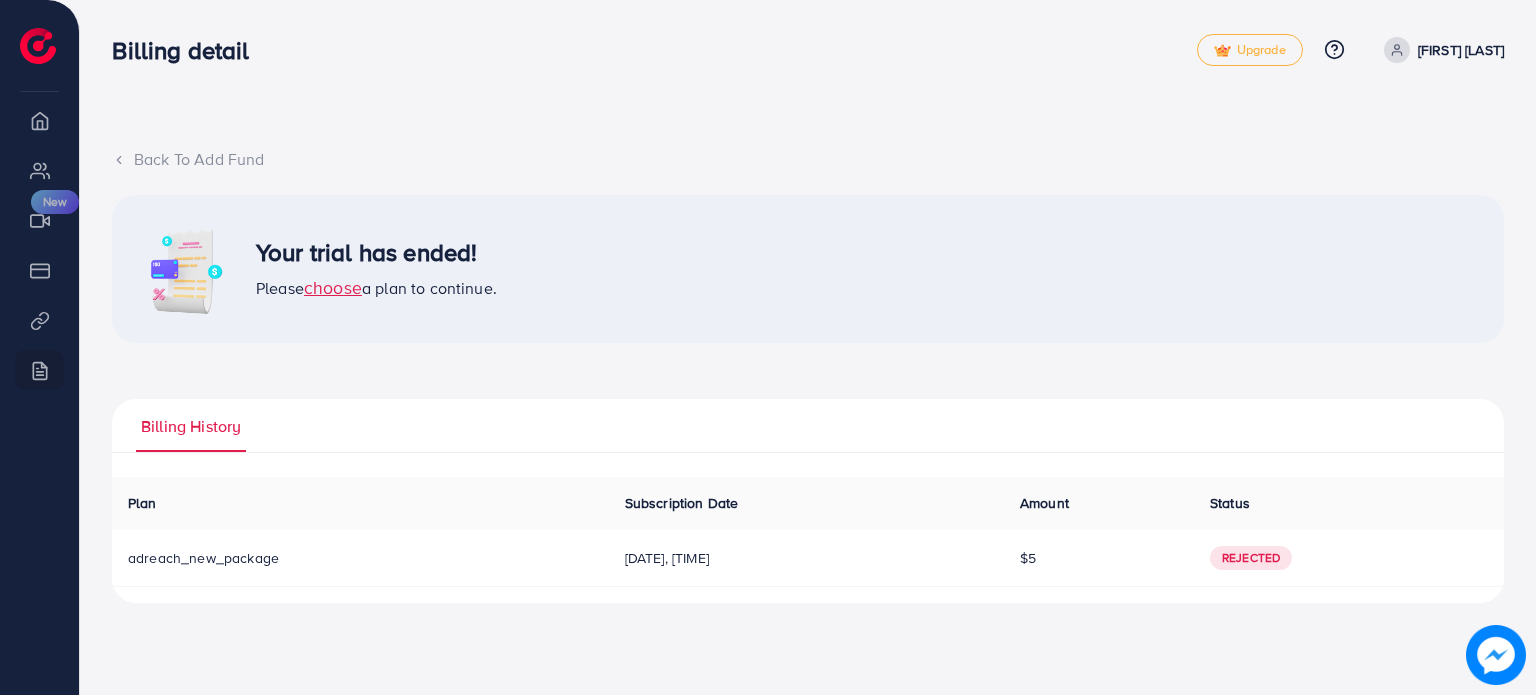 click on "Back To Add Fund" at bounding box center (808, 159) 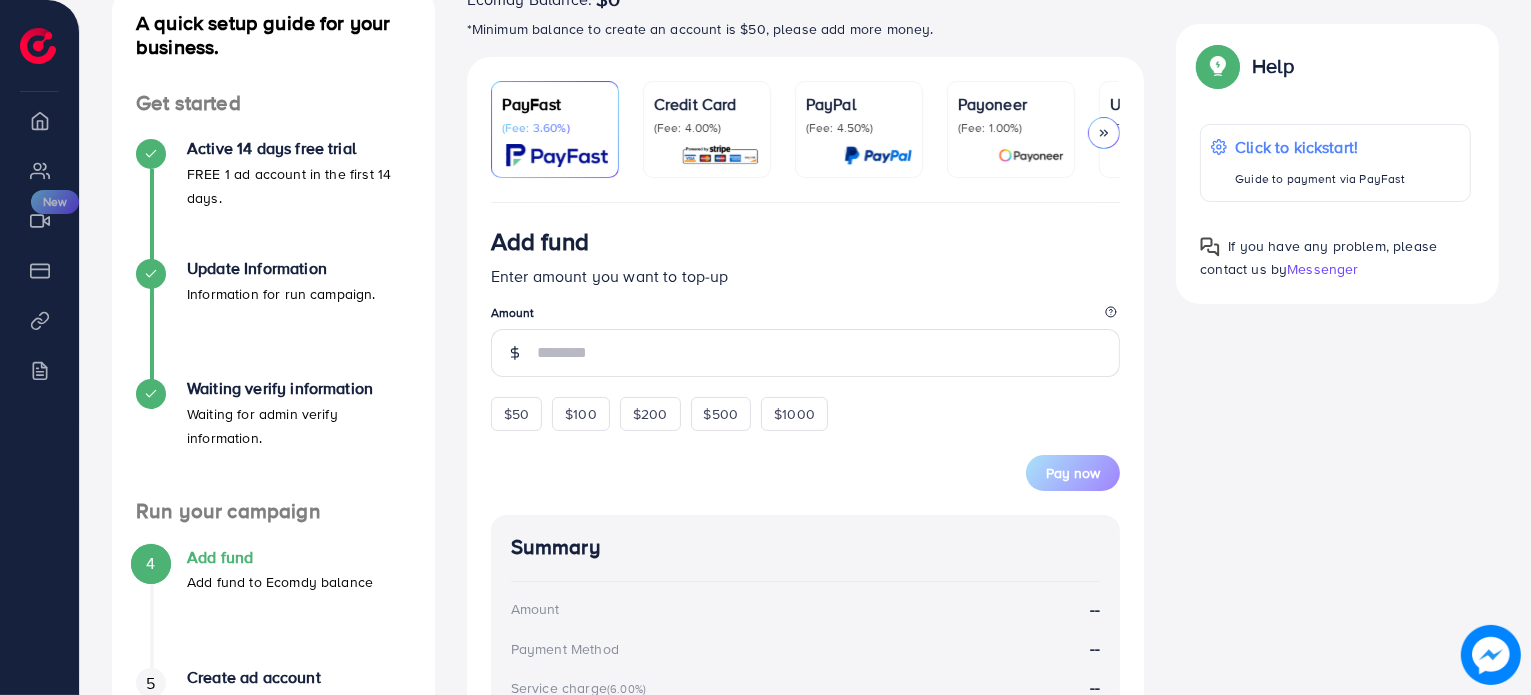 scroll, scrollTop: 254, scrollLeft: 0, axis: vertical 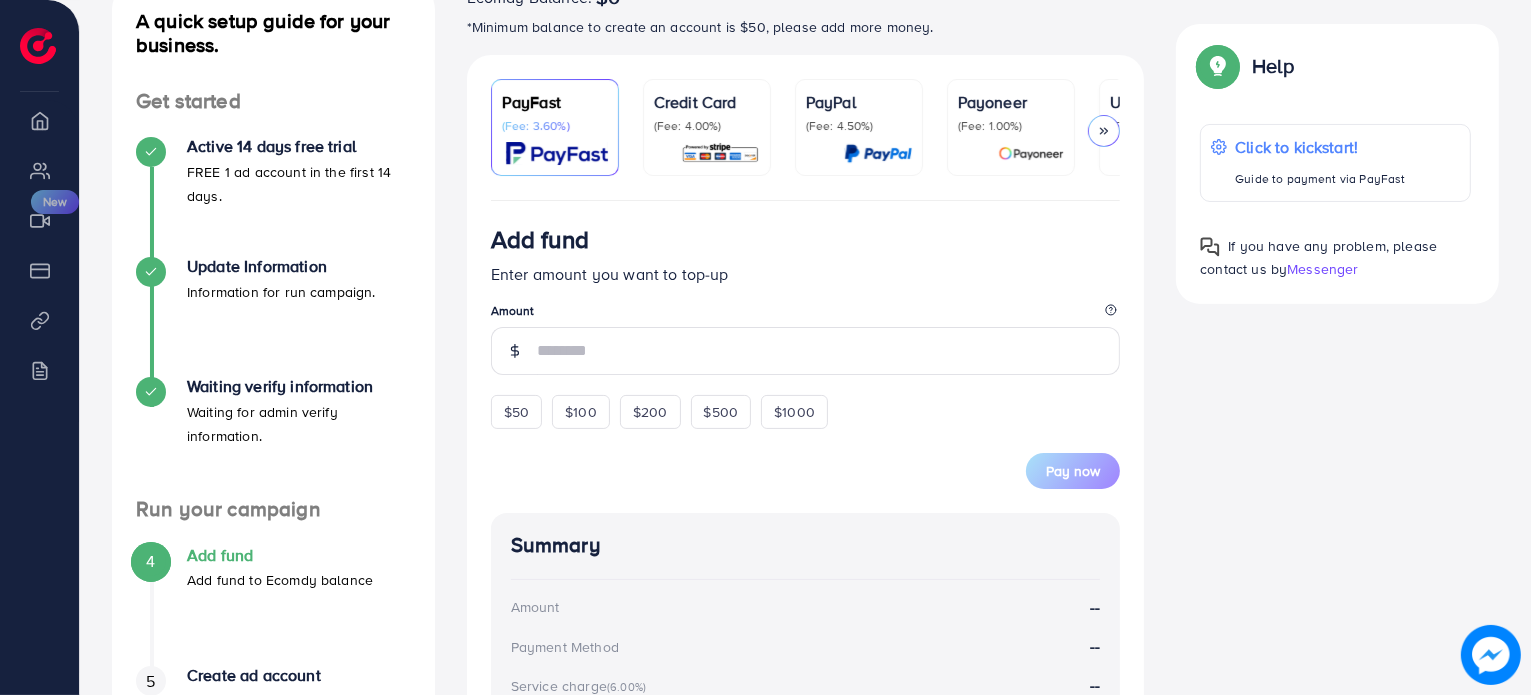 click on "Add fund Enter amount you want to top-up Amount $50 $100 $200 $500 $1000  Pay now   Summary   Amount   --   Payment Method   --   Service charge   (6.00%)   --   Subtotal   --   Converted subtotal   --   PayFast fee   (3.60%)   --   Total Amount   --" at bounding box center [806, 596] 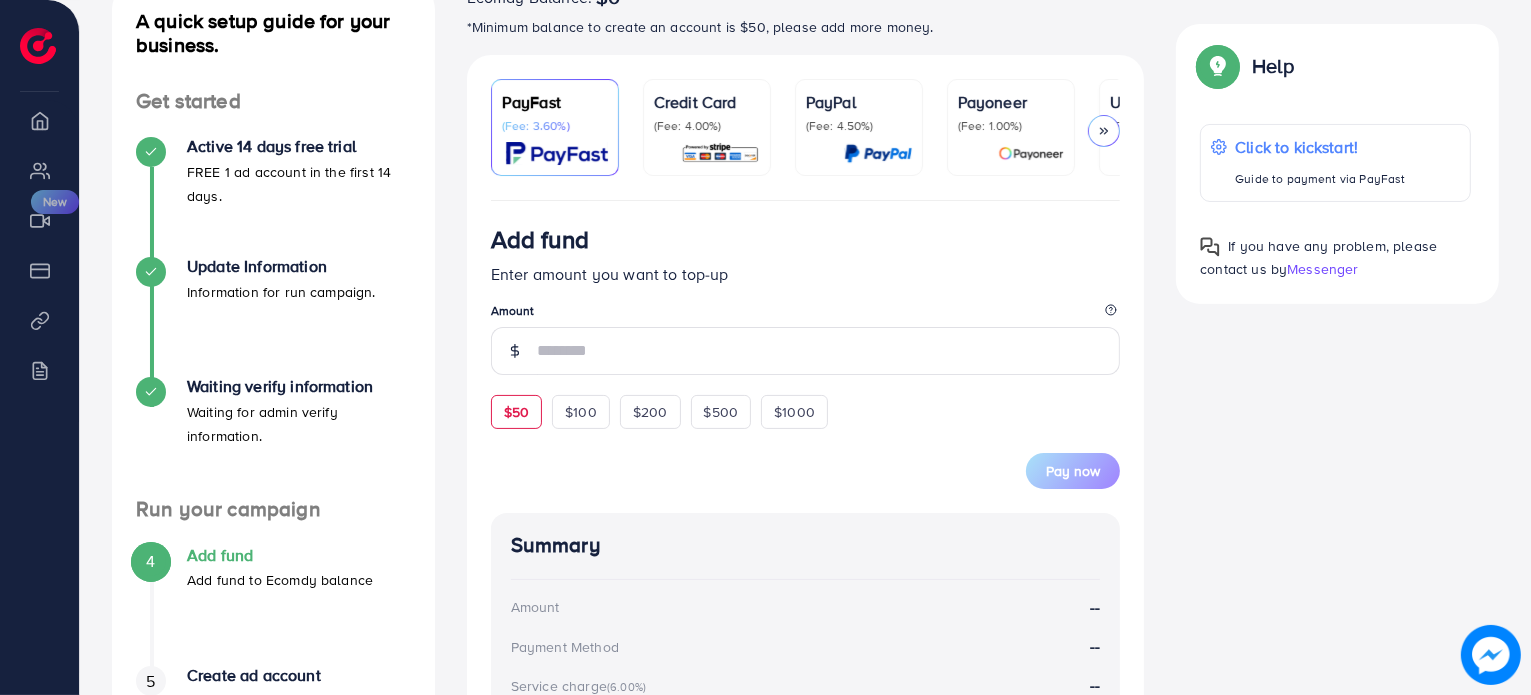 click on "$50" at bounding box center [516, 412] 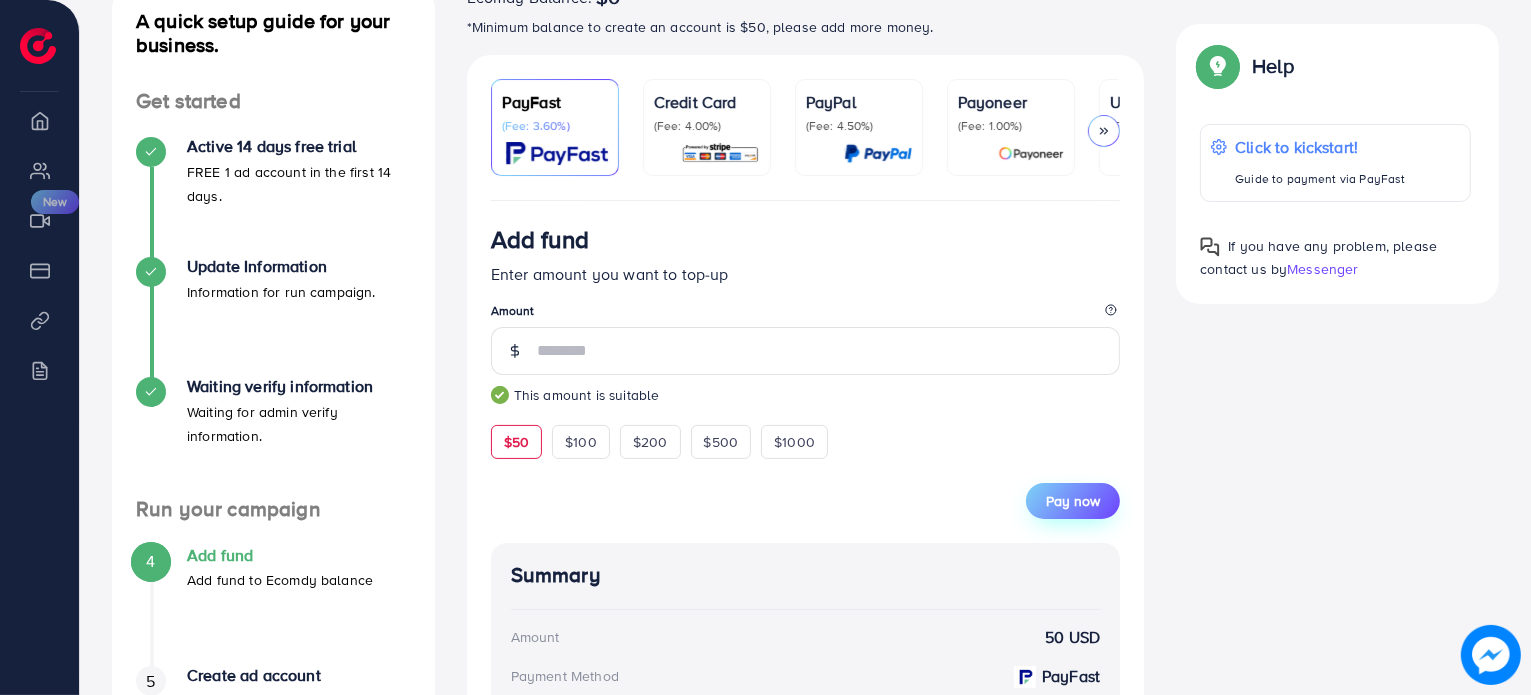 click on "Pay now" at bounding box center [1073, 501] 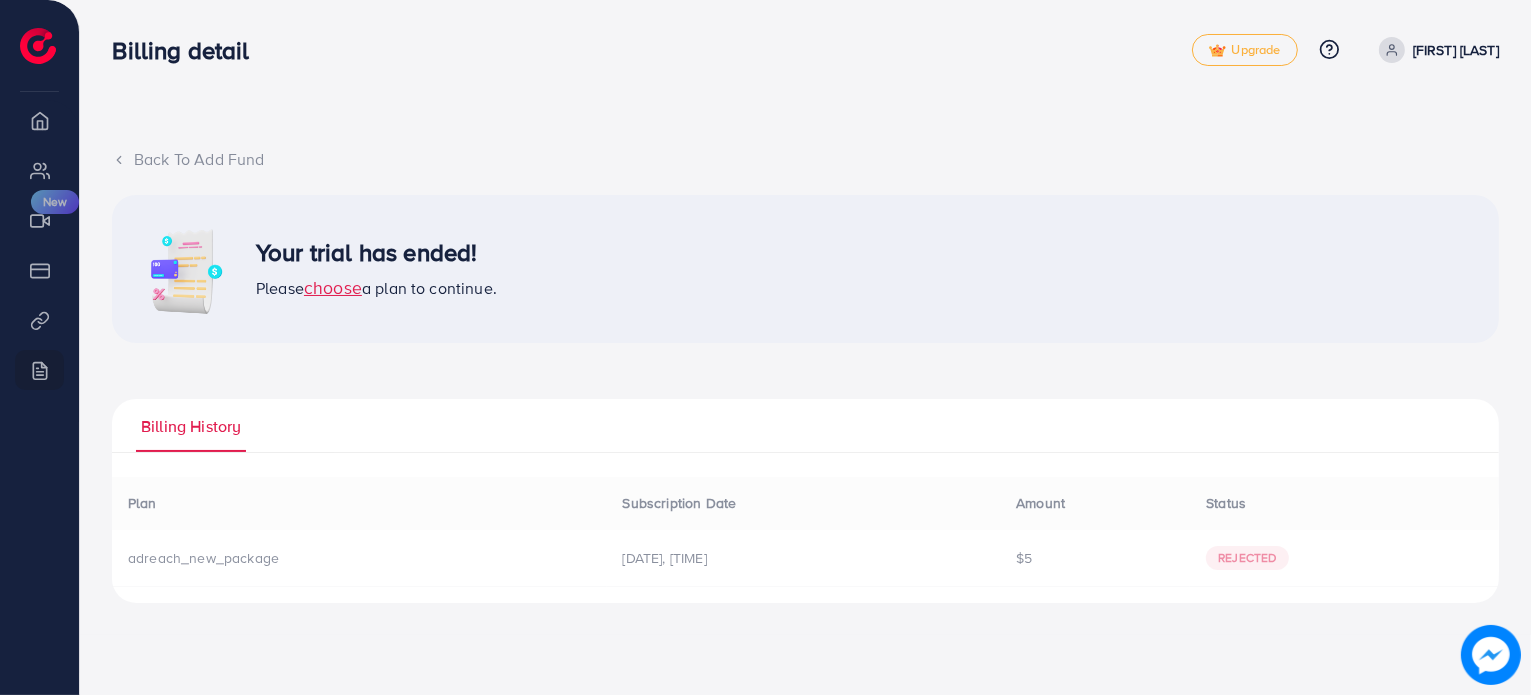 scroll, scrollTop: 0, scrollLeft: 0, axis: both 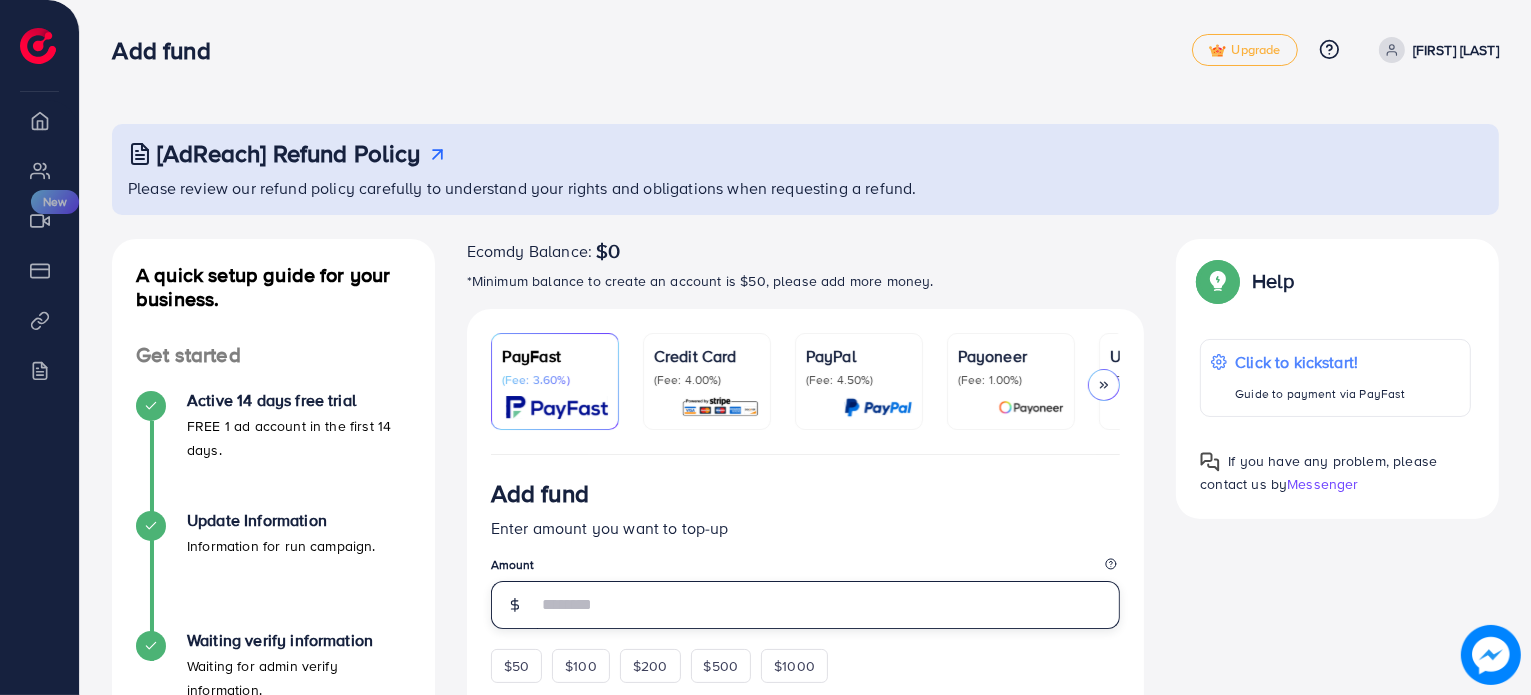 click at bounding box center (829, 605) 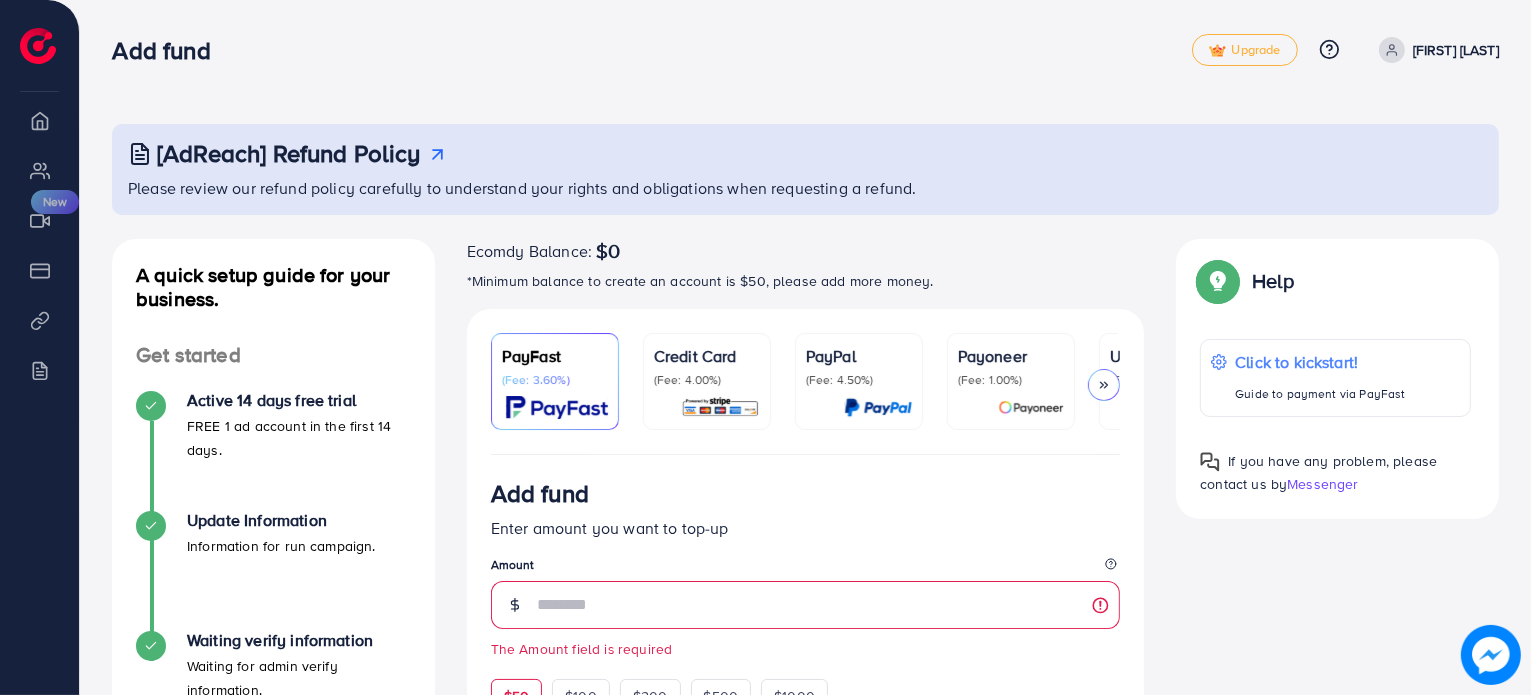 click on "Add fund Enter amount you want to top-up Amount  The Amount field is required  $50 $100 $200 $500 $1000  Pay now" at bounding box center [806, 626] 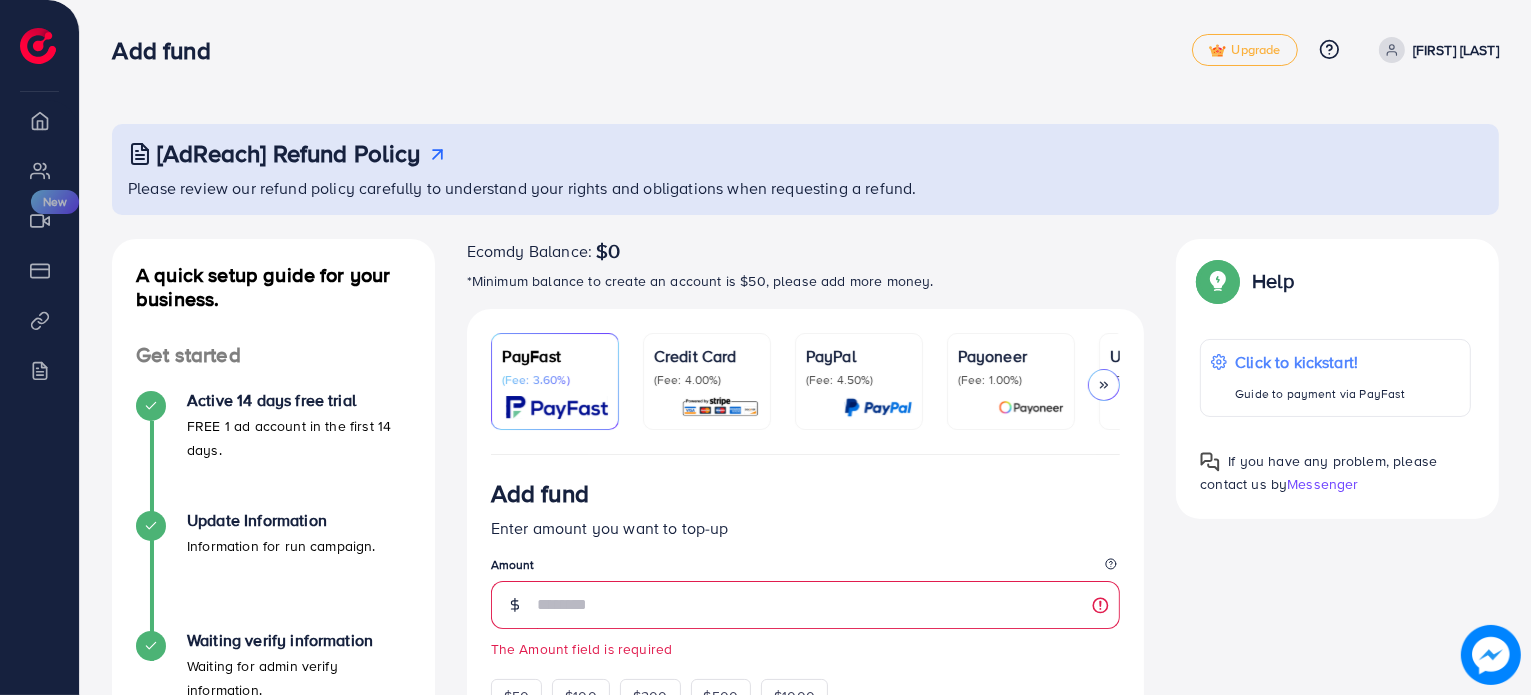 drag, startPoint x: 1528, startPoint y: 319, endPoint x: 1535, endPoint y: 310, distance: 11.401754 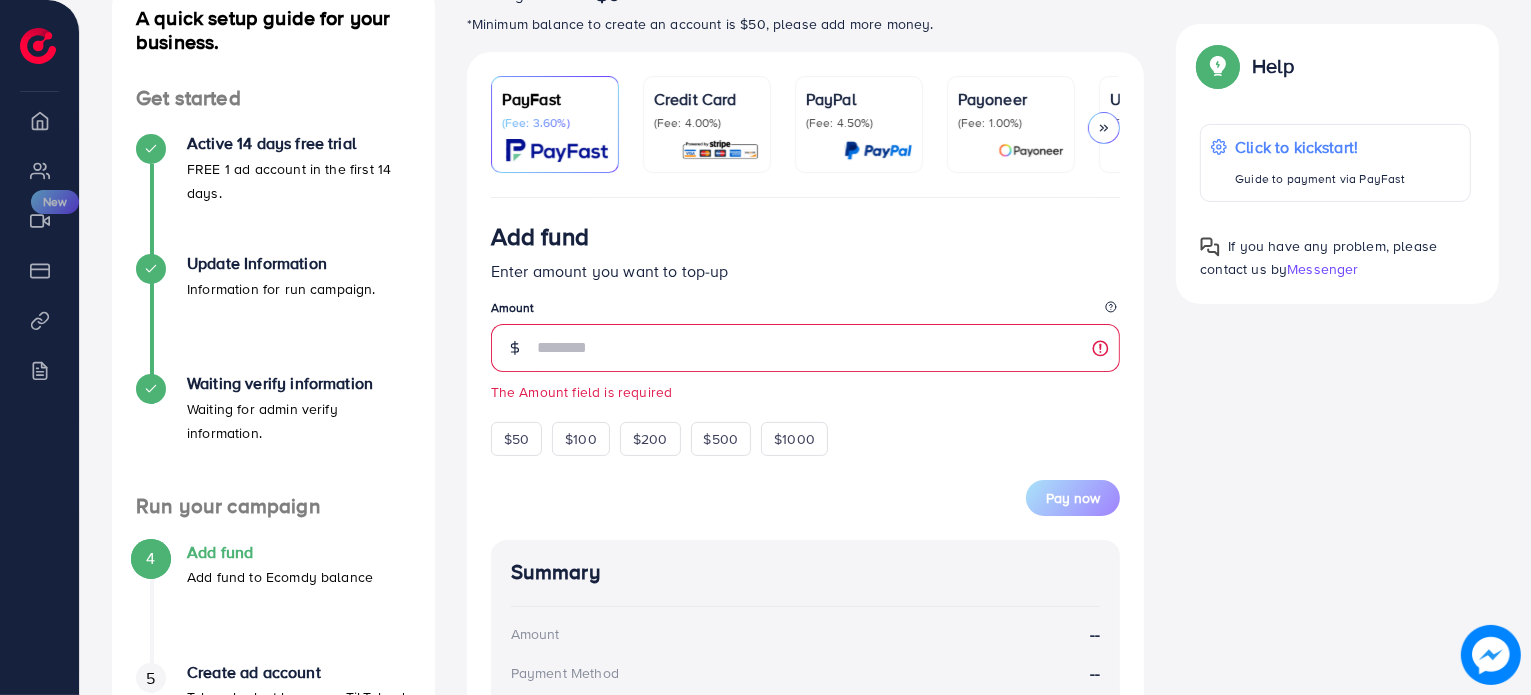 scroll, scrollTop: 260, scrollLeft: 0, axis: vertical 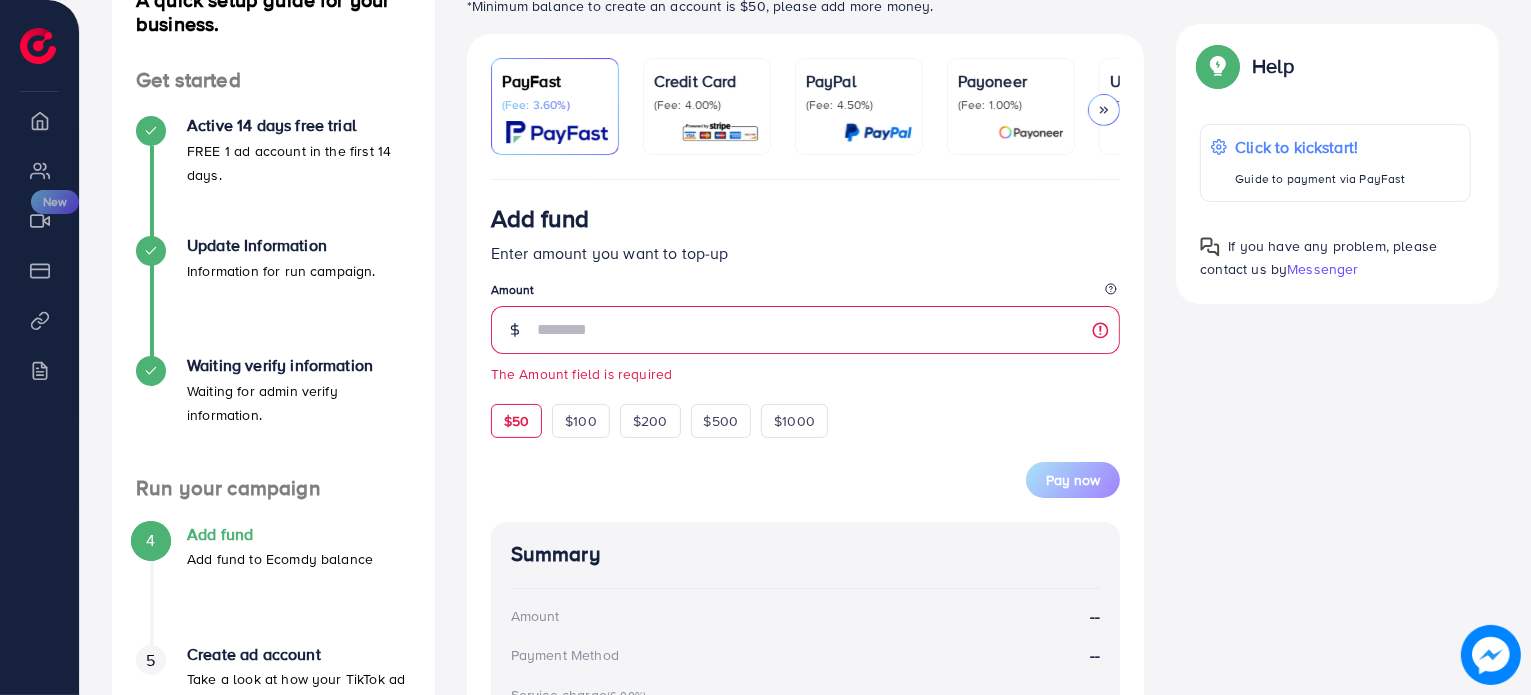 click on "$50" at bounding box center (516, 421) 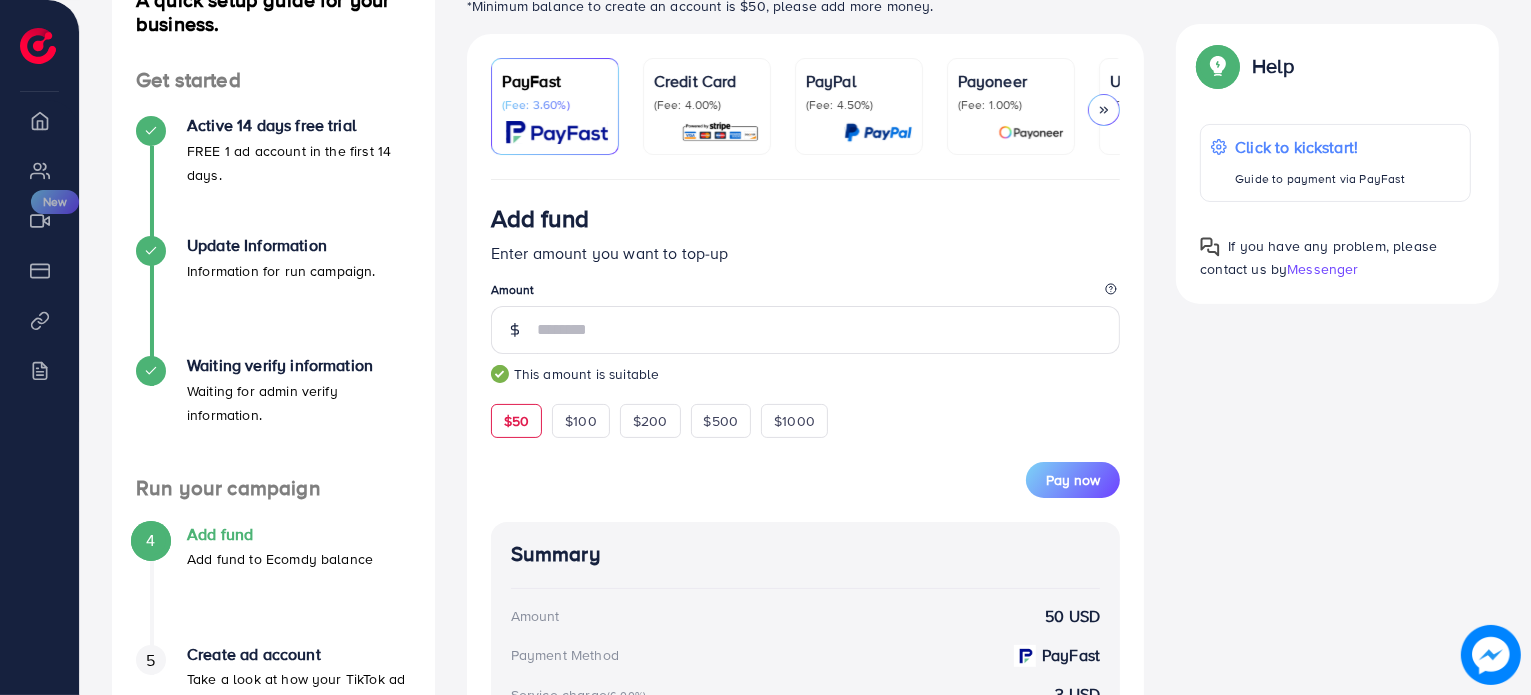 click on "Add fund   Upgrade  Help Center Contact Support Plans and Pricing Term and policy About Us  [FIRST] [LAST]  Log out Ecomdy Balance  $0  Overview My ad accounts Creative center  New  Payment Product Links Billing  [AdReach] Refund Policy   Please review our refund policy carefully to understand your rights and obligations when requesting a refund.   A quick setup guide for your business.   Get started   Active 14 days free trial   FREE 1 ad account in the first 14 days.   Update Information   Information for run campaign.   Waiting verify information   Waiting for admin verify information.   Run your campaign   4   Add fund   Add fund to Ecomdy balance   5   Create ad account   Take a look at how your TikTok ad account works.  A quick setup guide for your business.  Add fund   Add fund to Ecomdy balance   Ecomdy Balance:   $0  *Minimum balance to create an account is $50, please add more money.   PayFast   (Fee: 3.60%)   Credit Card   (Fee: 4.00%)   PayPal   (Fee: 4.50%)   Payoneer   (Fee: 1.00%)   USDT  $50" at bounding box center (765, 72) 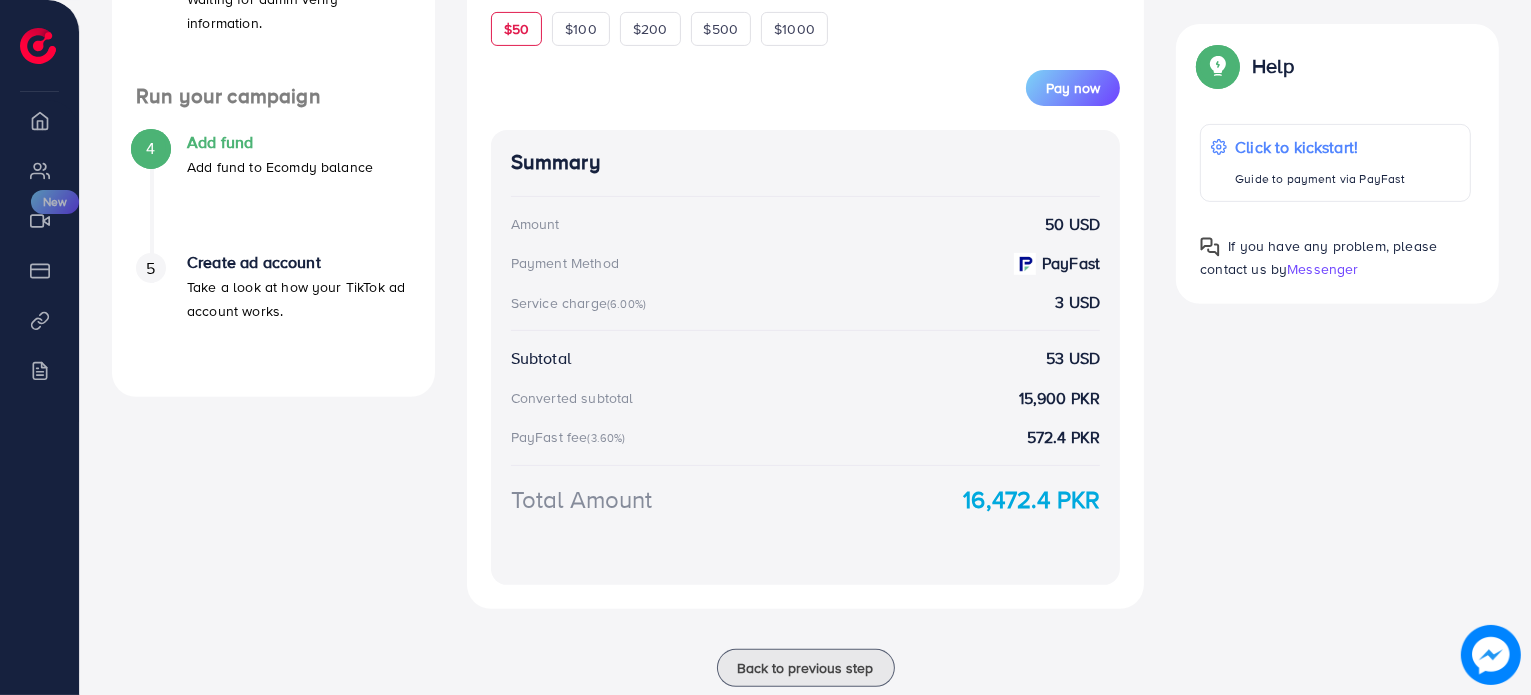 scroll, scrollTop: 717, scrollLeft: 0, axis: vertical 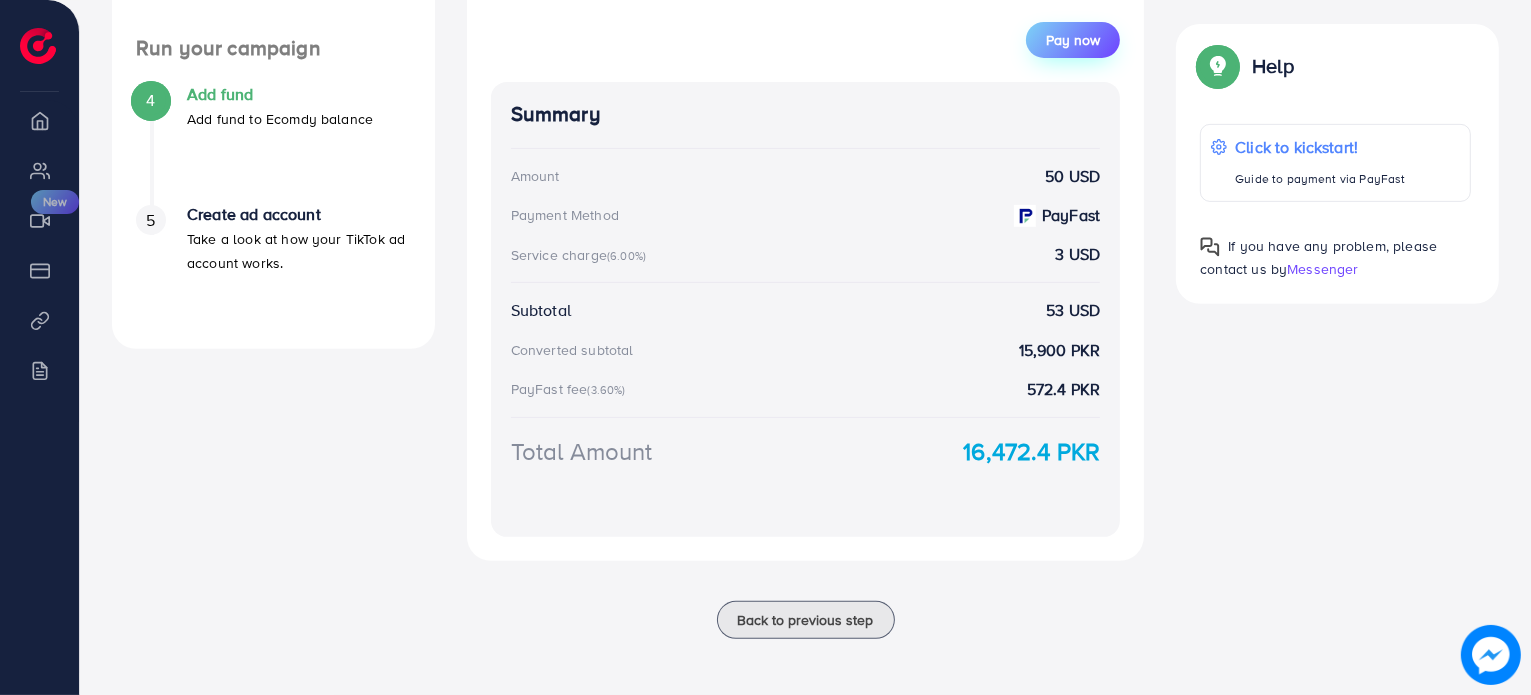 click on "Pay now" at bounding box center (1073, 40) 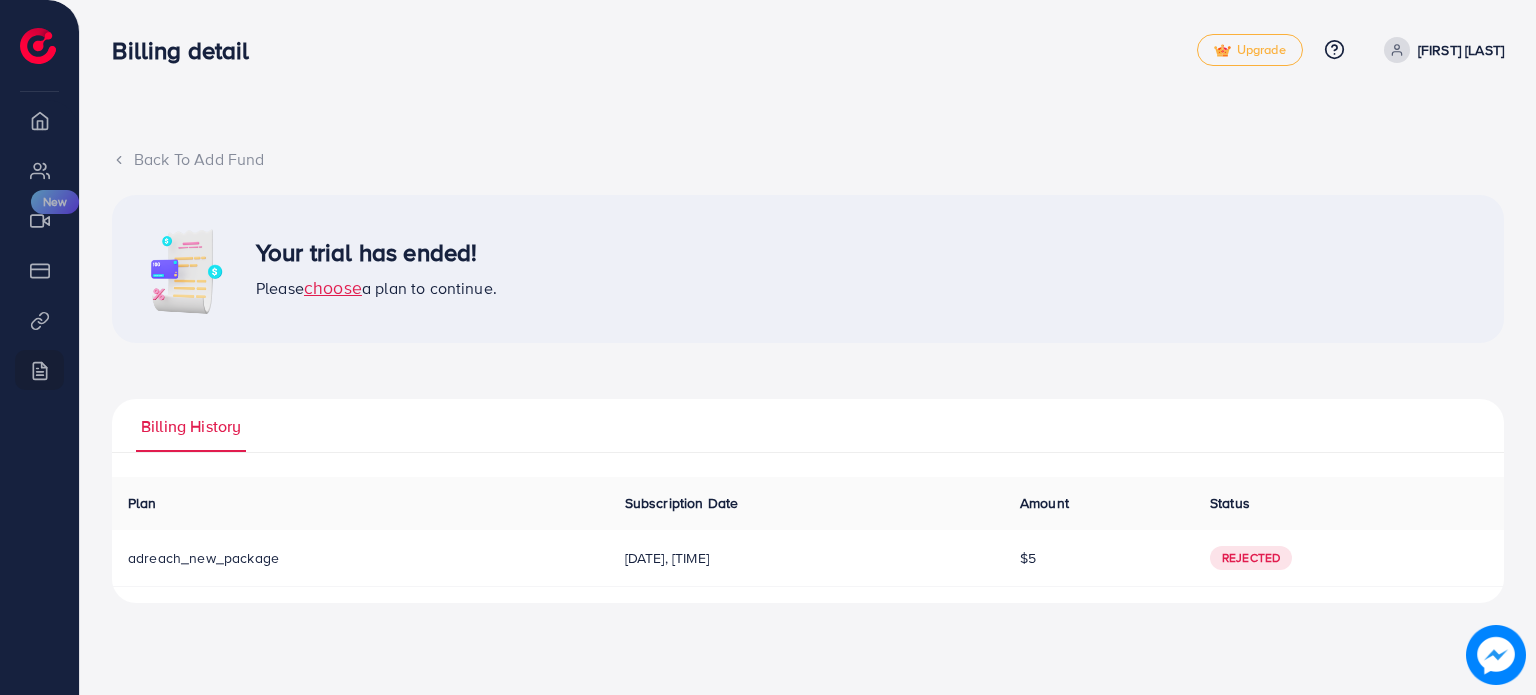 click on "choose" at bounding box center [333, 287] 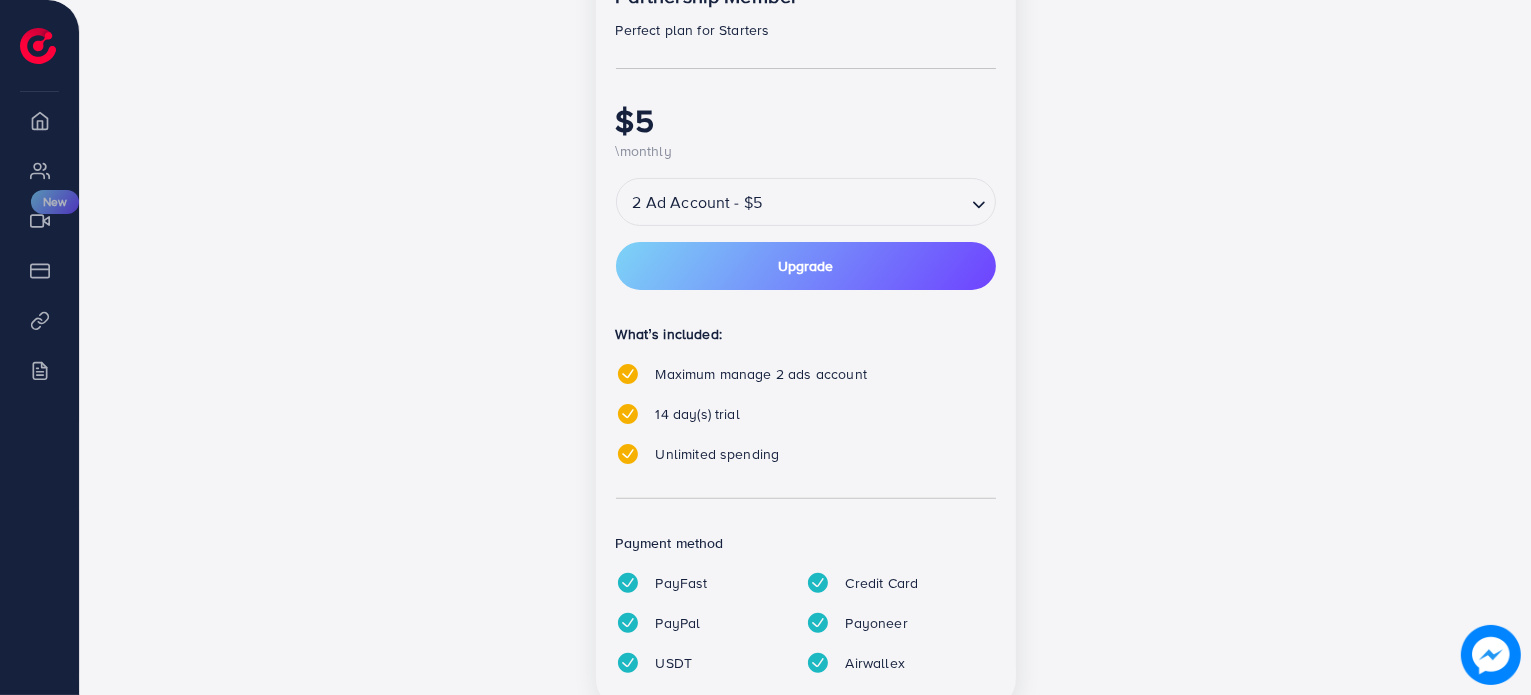 scroll, scrollTop: 445, scrollLeft: 0, axis: vertical 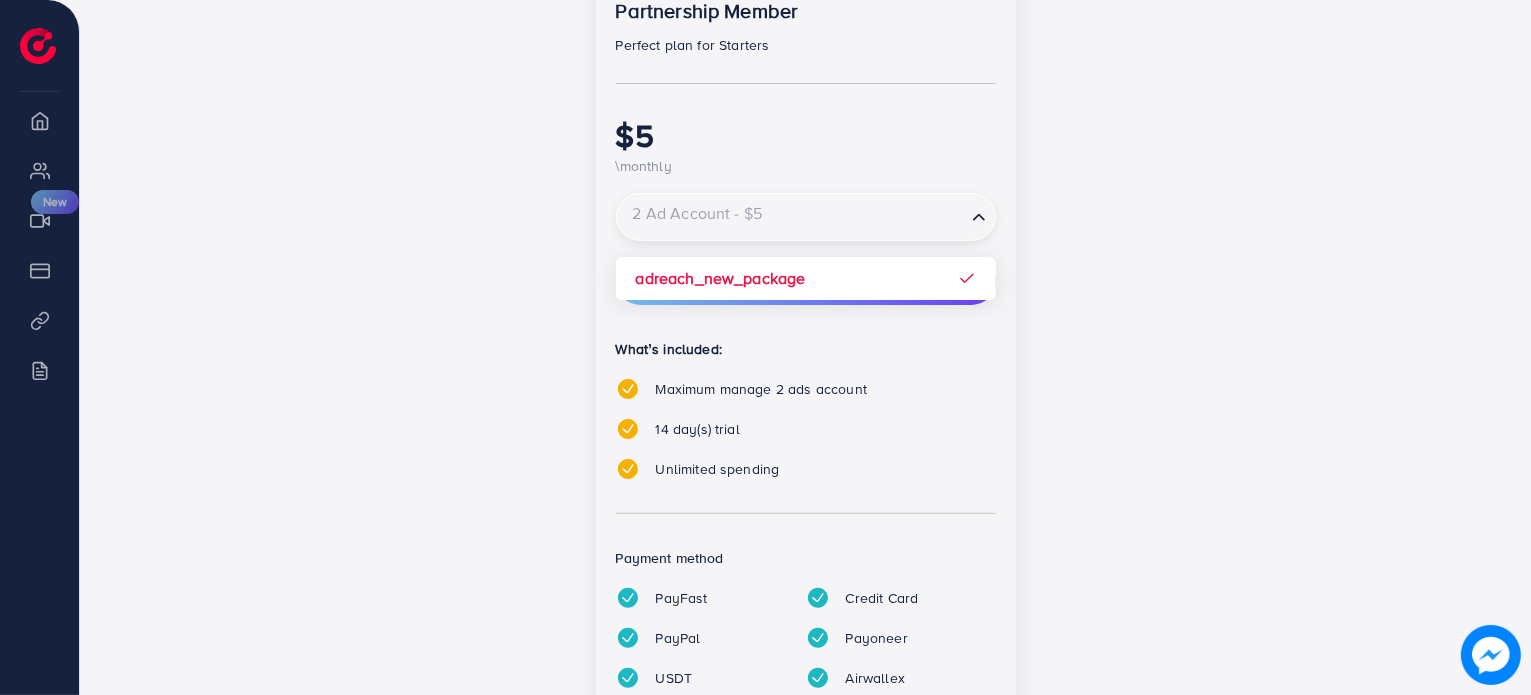 click 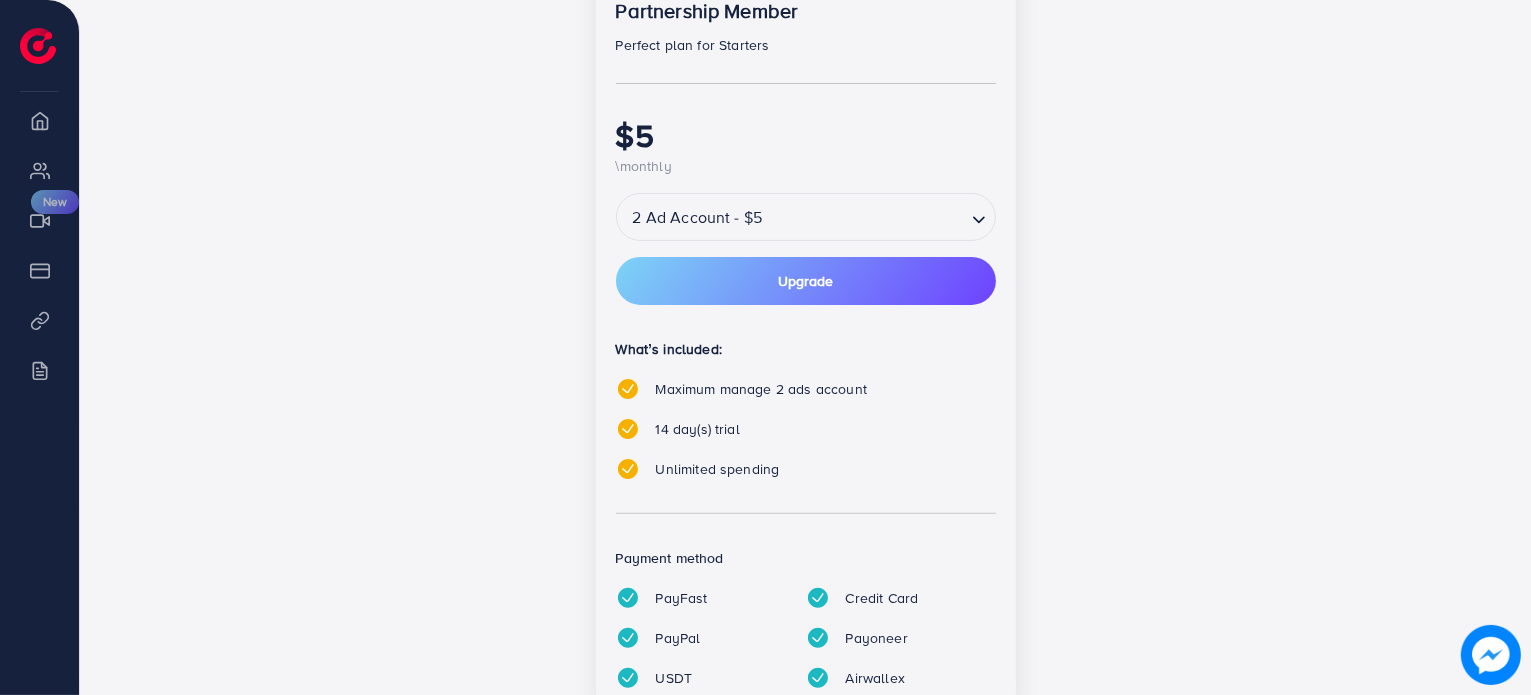 click 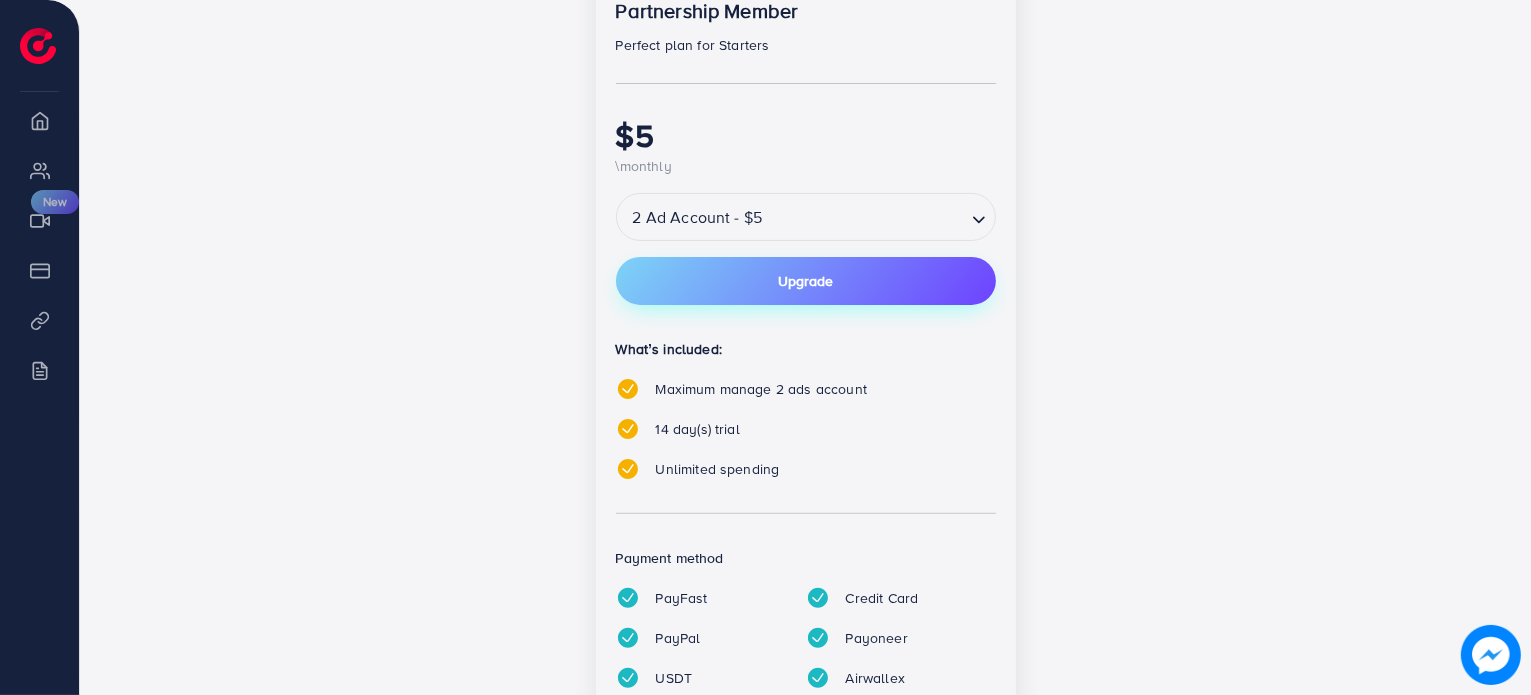 click on "Upgrade" at bounding box center [806, 281] 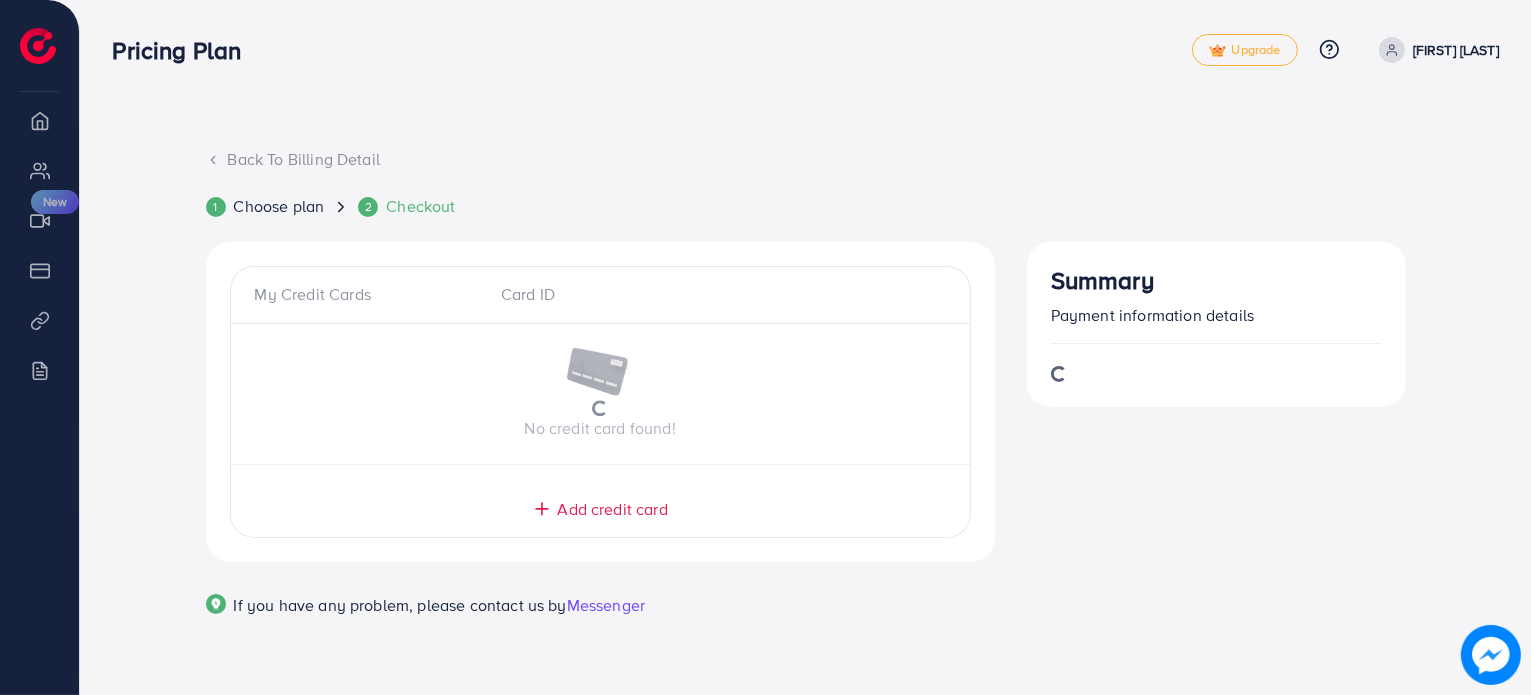 scroll, scrollTop: 12, scrollLeft: 0, axis: vertical 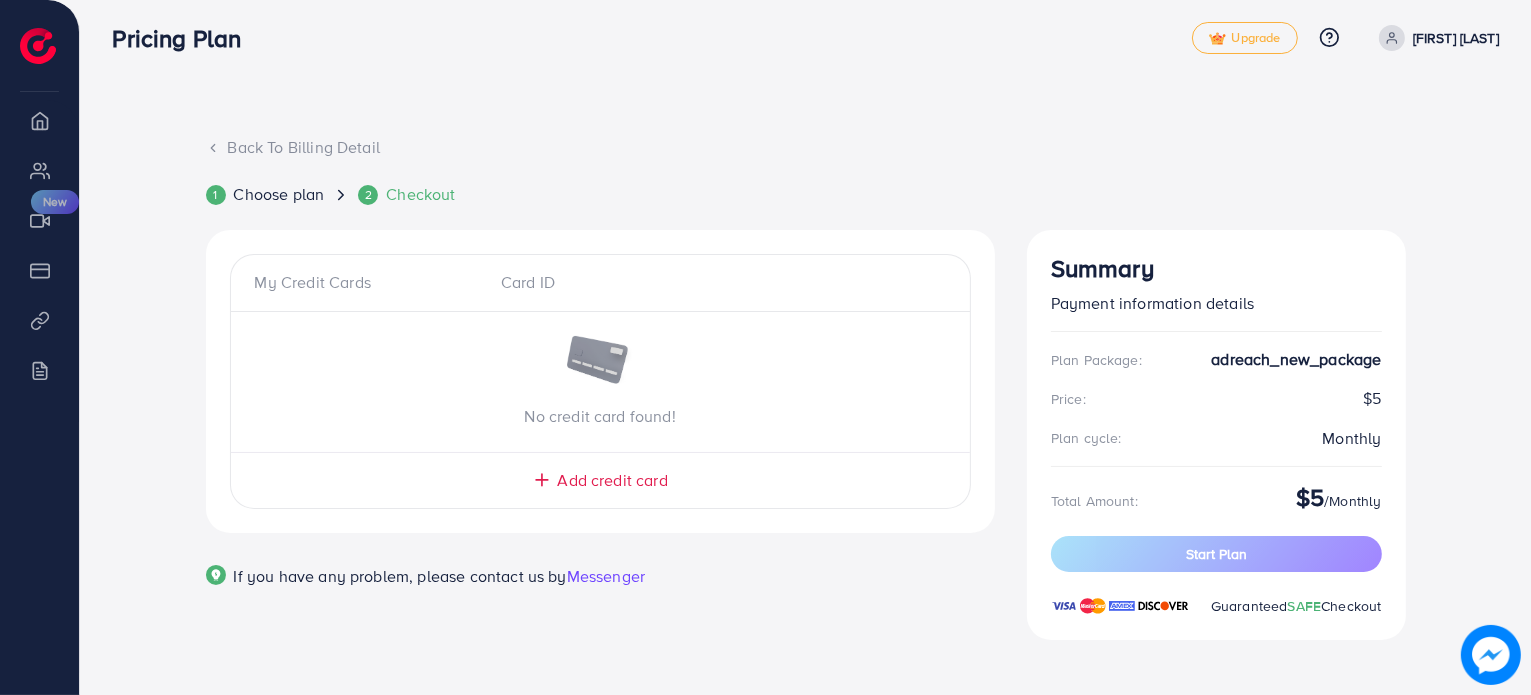 click on "Add credit card" at bounding box center [612, 480] 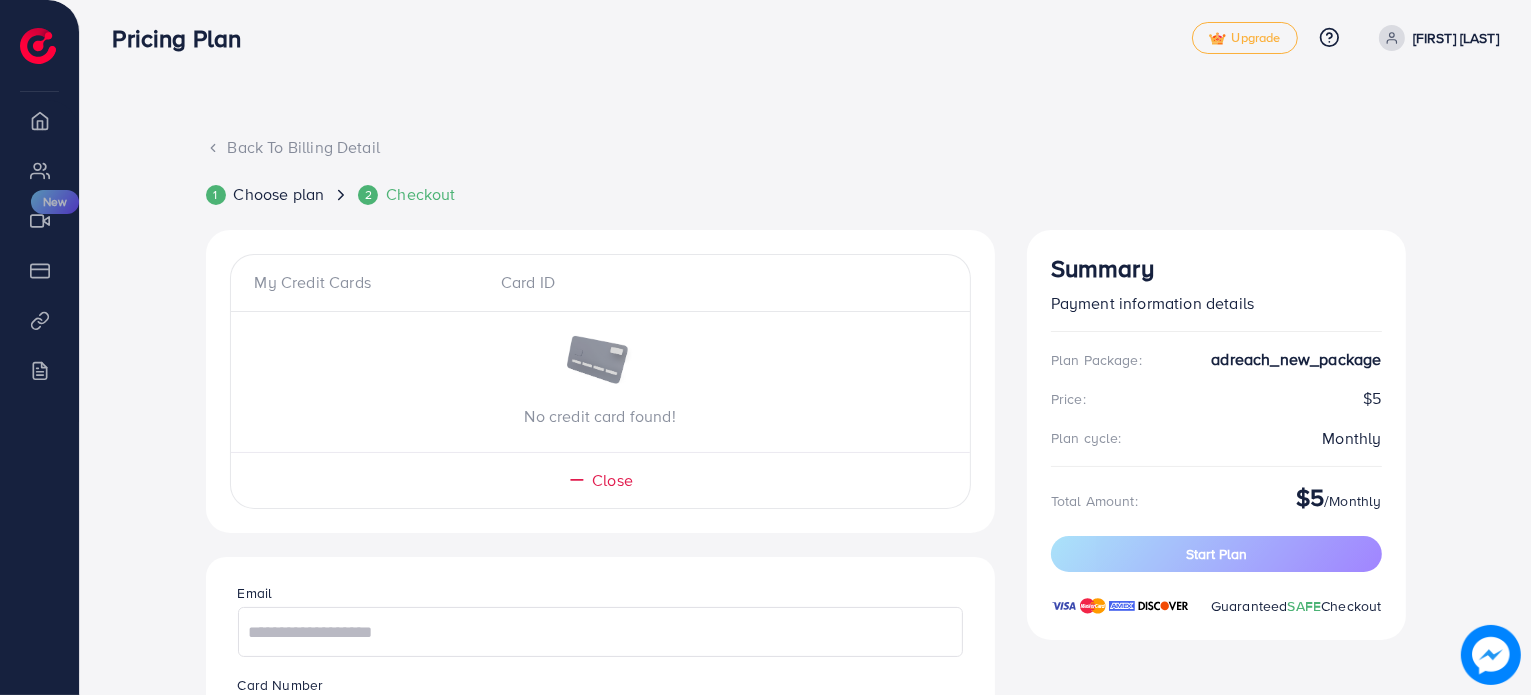scroll, scrollTop: 445, scrollLeft: 0, axis: vertical 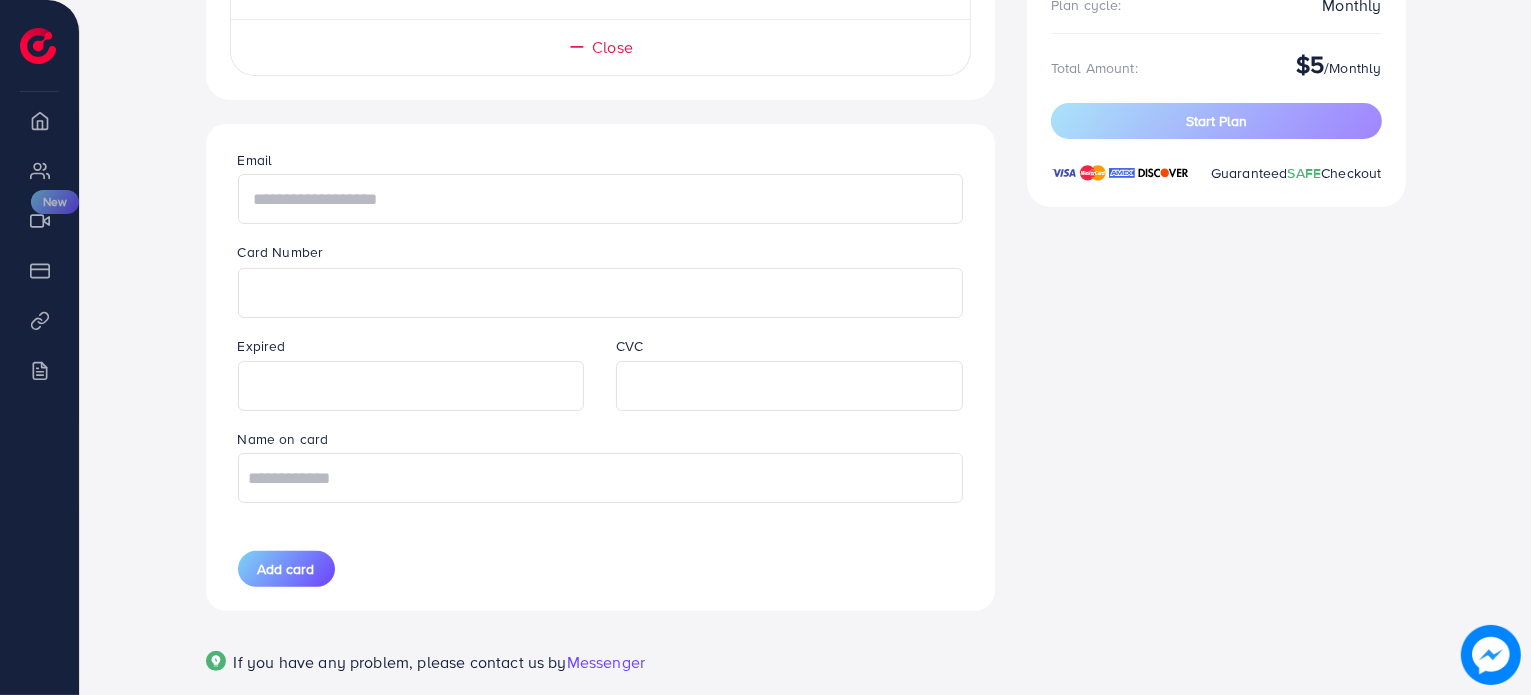 click at bounding box center [600, 199] 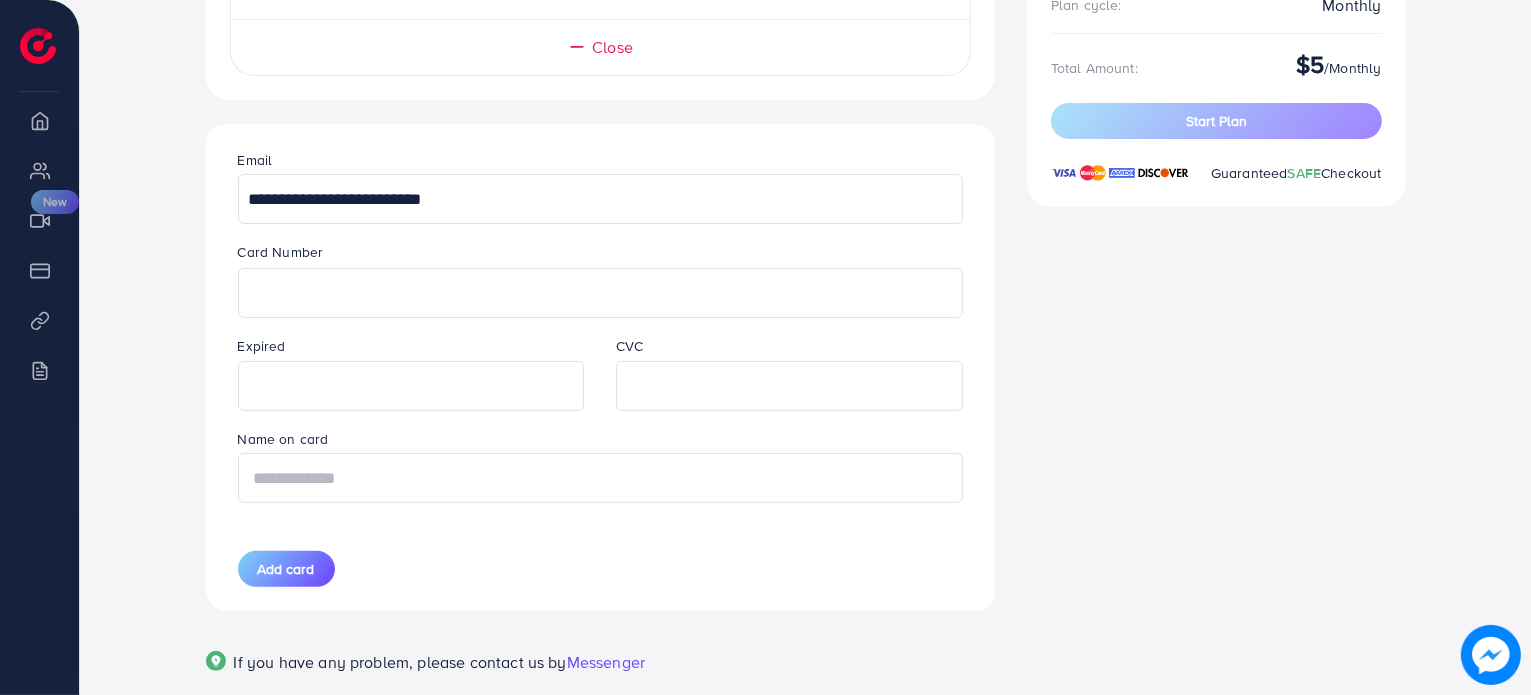 click at bounding box center [600, 478] 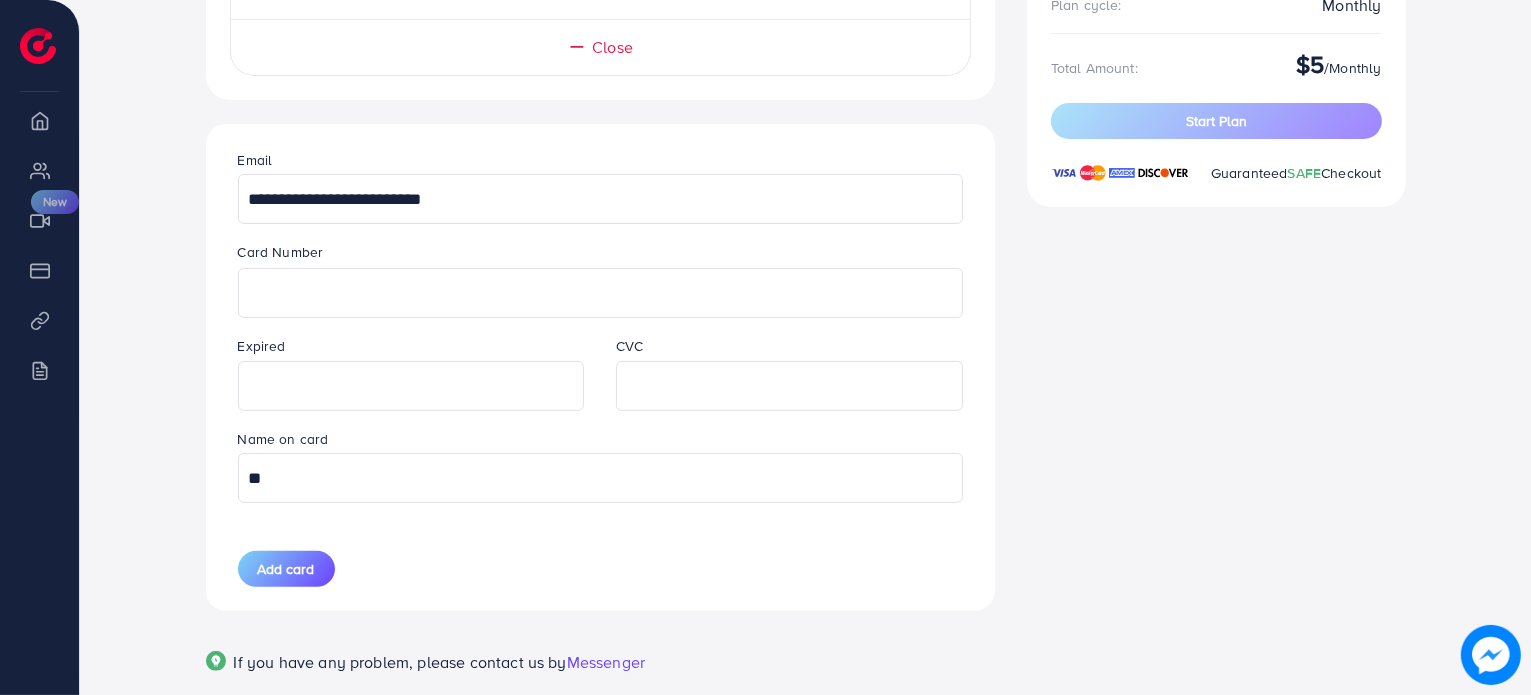 type on "*" 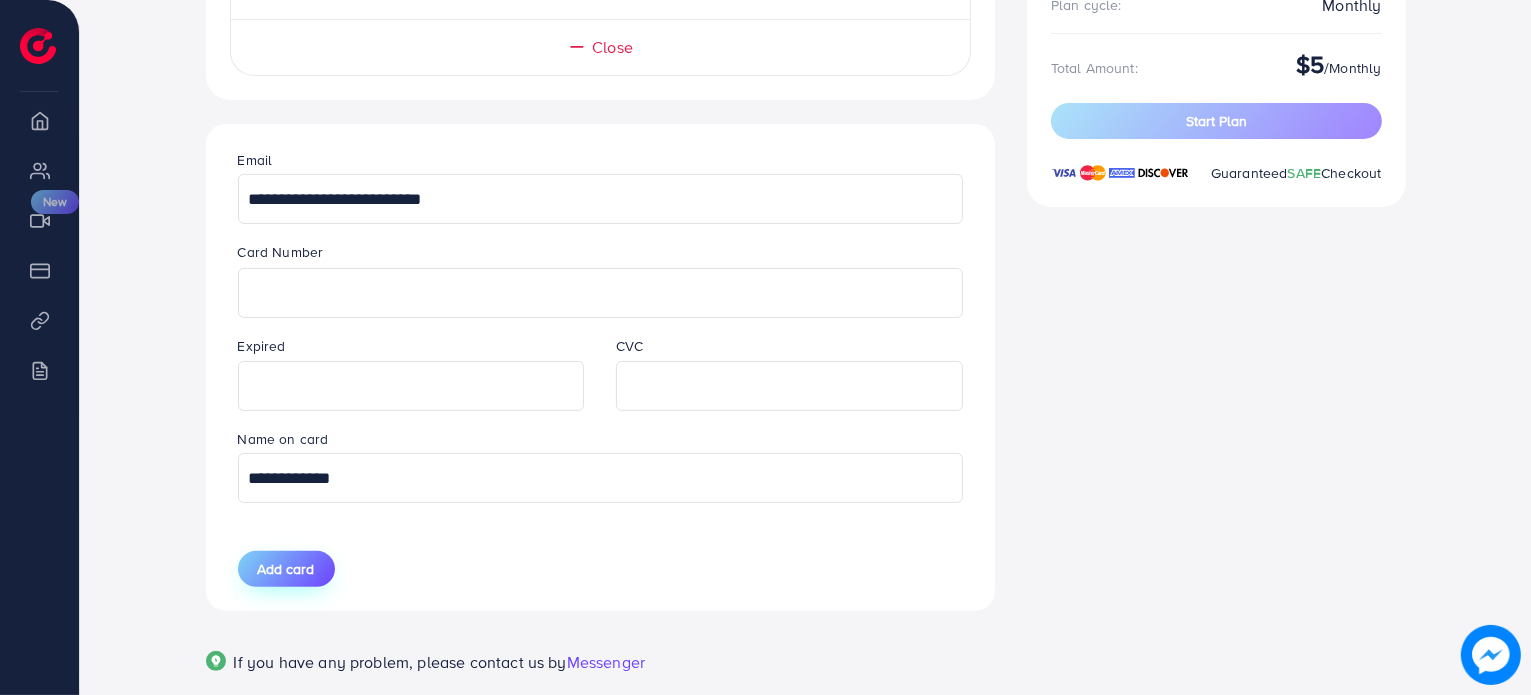type on "**********" 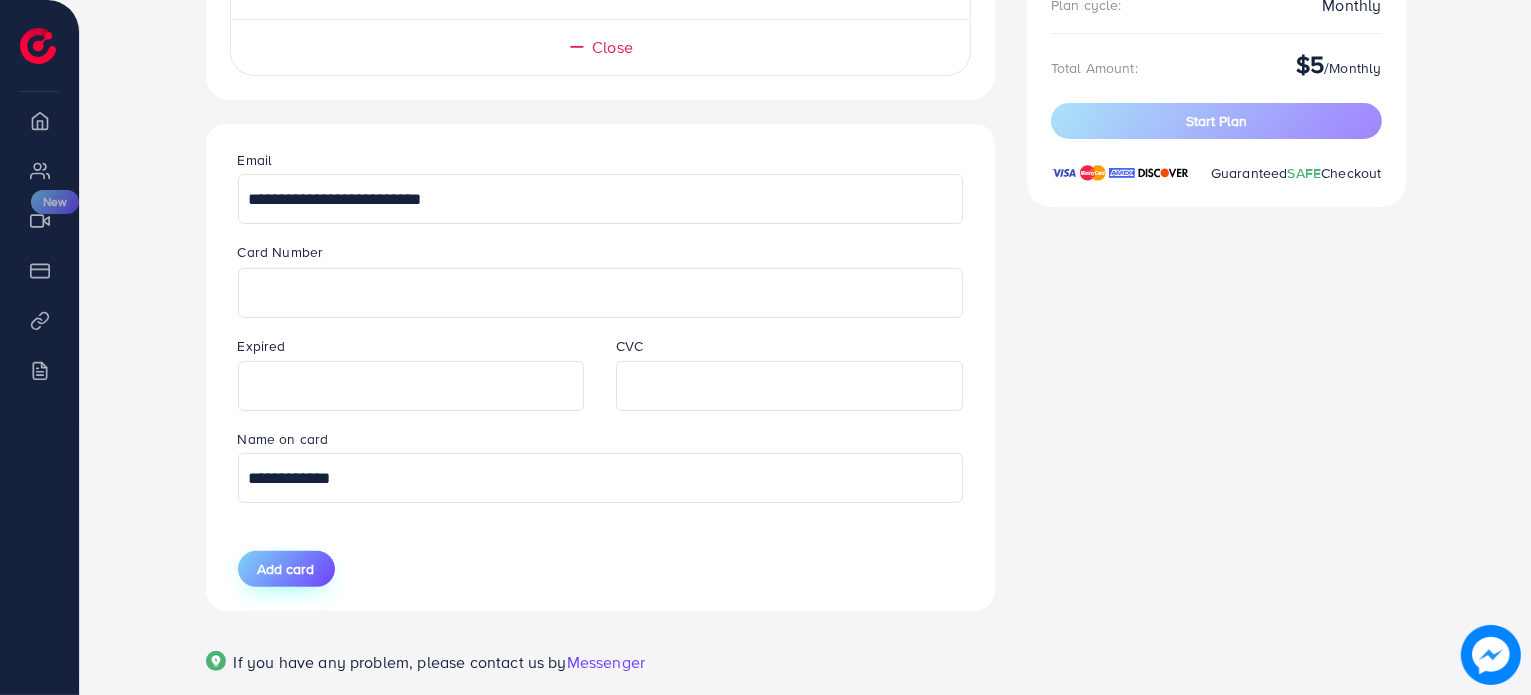 click on "Add card" at bounding box center (286, 569) 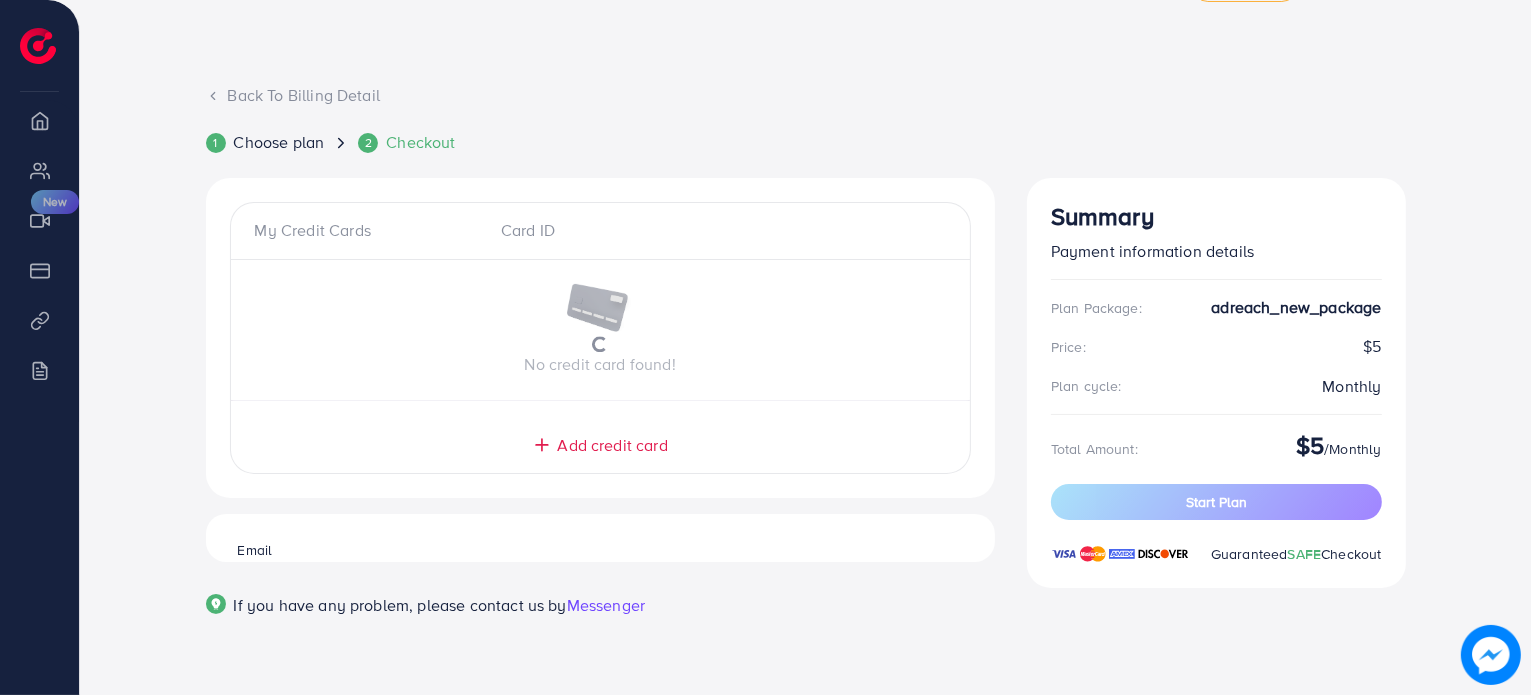 scroll, scrollTop: 12, scrollLeft: 0, axis: vertical 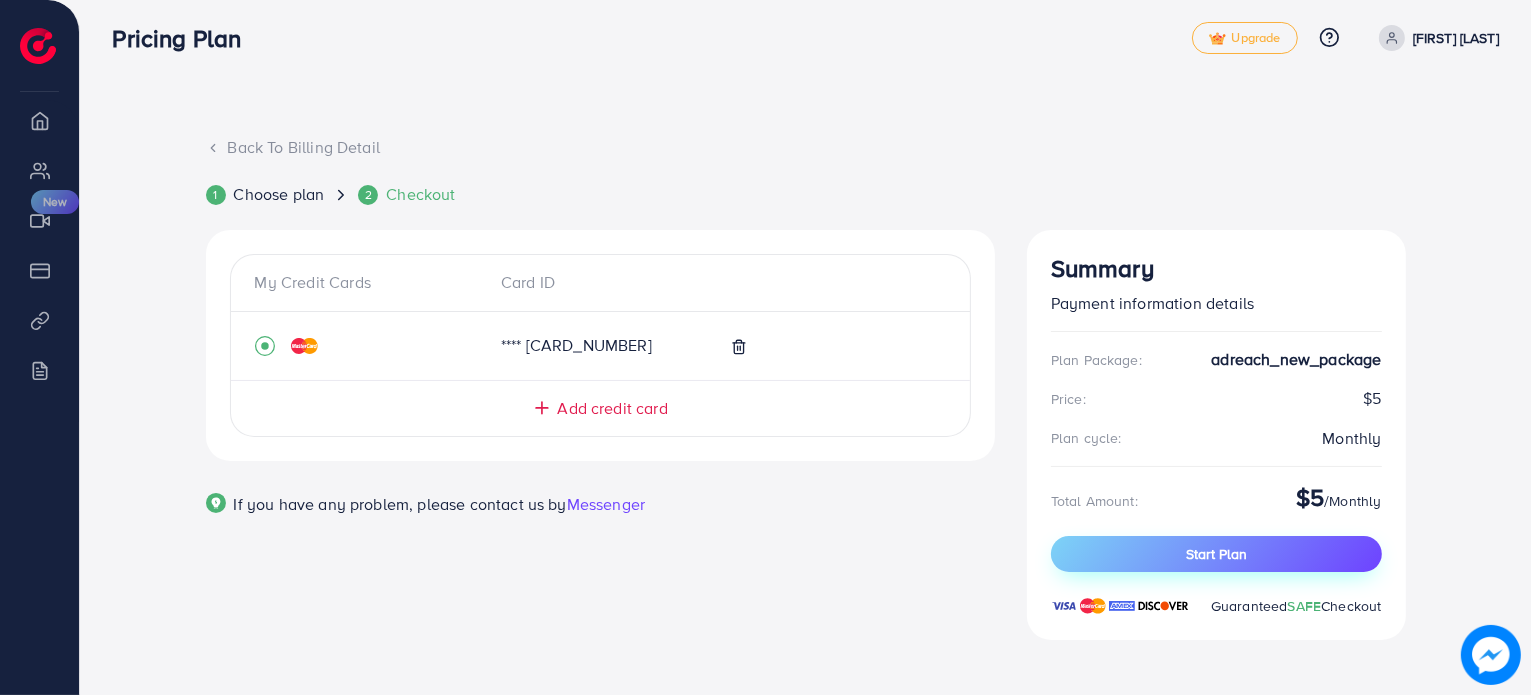 click on "Start Plan" at bounding box center [1216, 554] 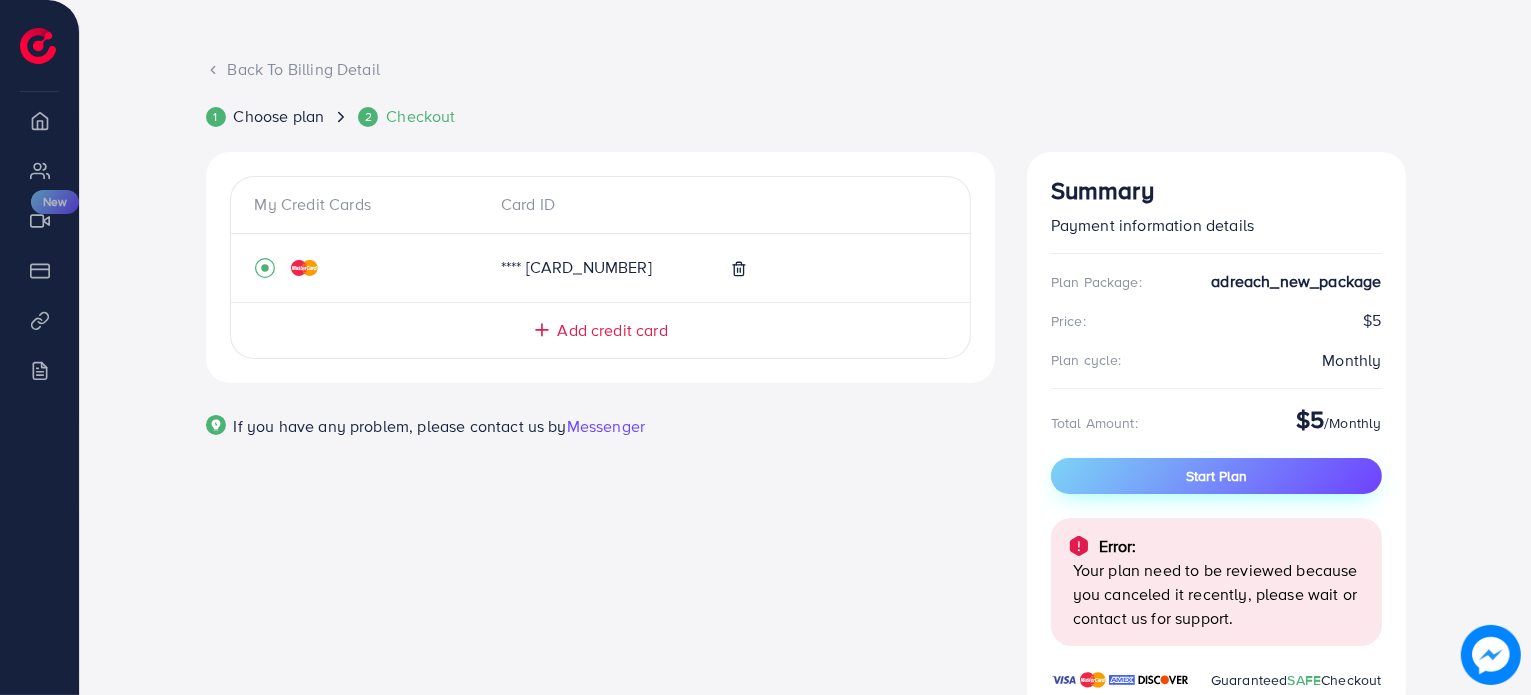 scroll, scrollTop: 164, scrollLeft: 0, axis: vertical 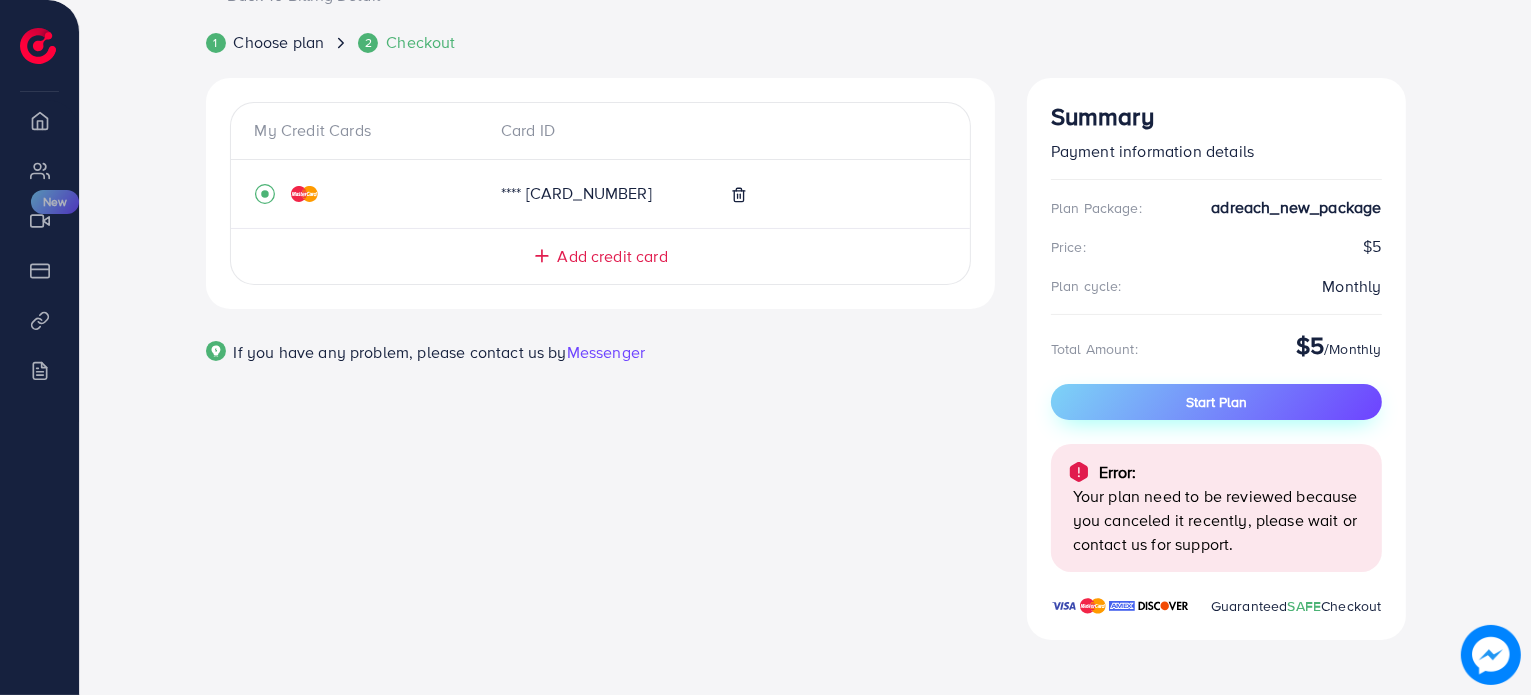 click on "Start Plan" at bounding box center [1216, 402] 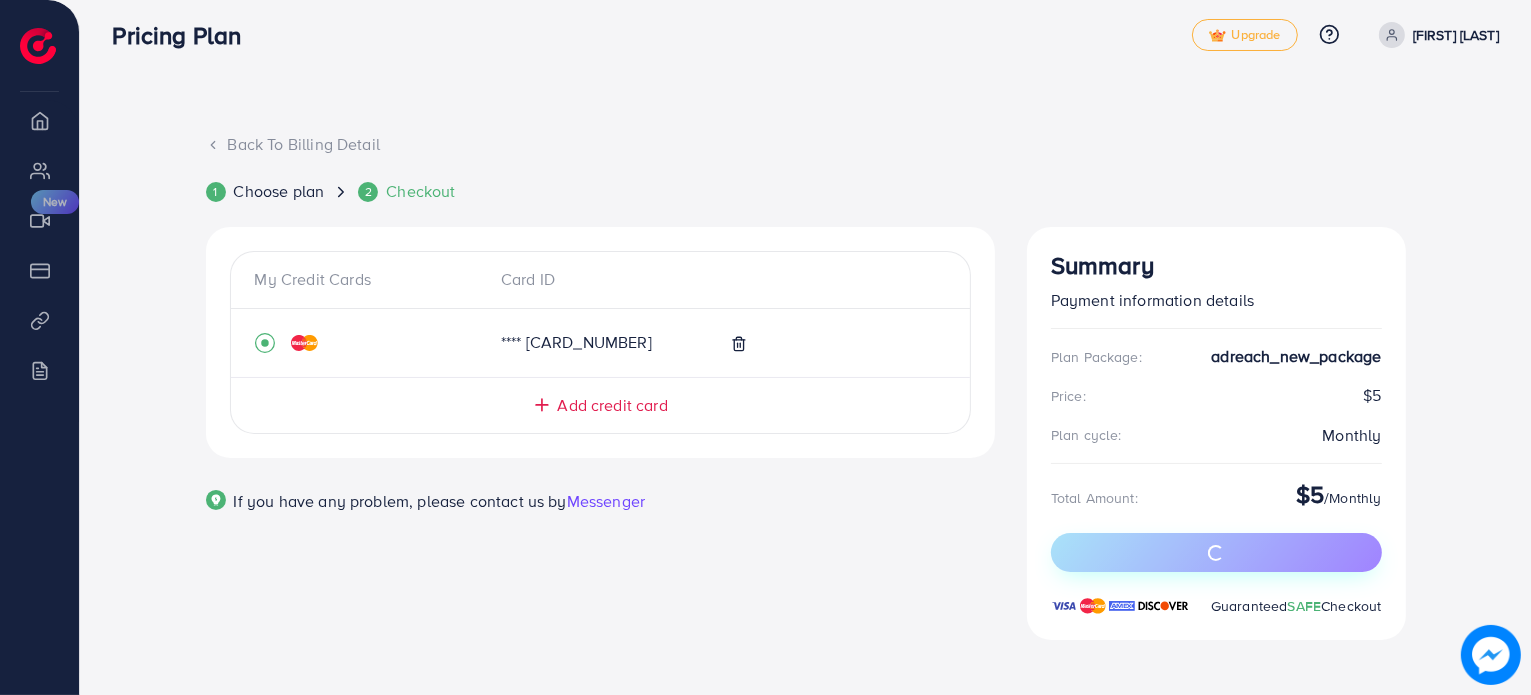 scroll, scrollTop: 164, scrollLeft: 0, axis: vertical 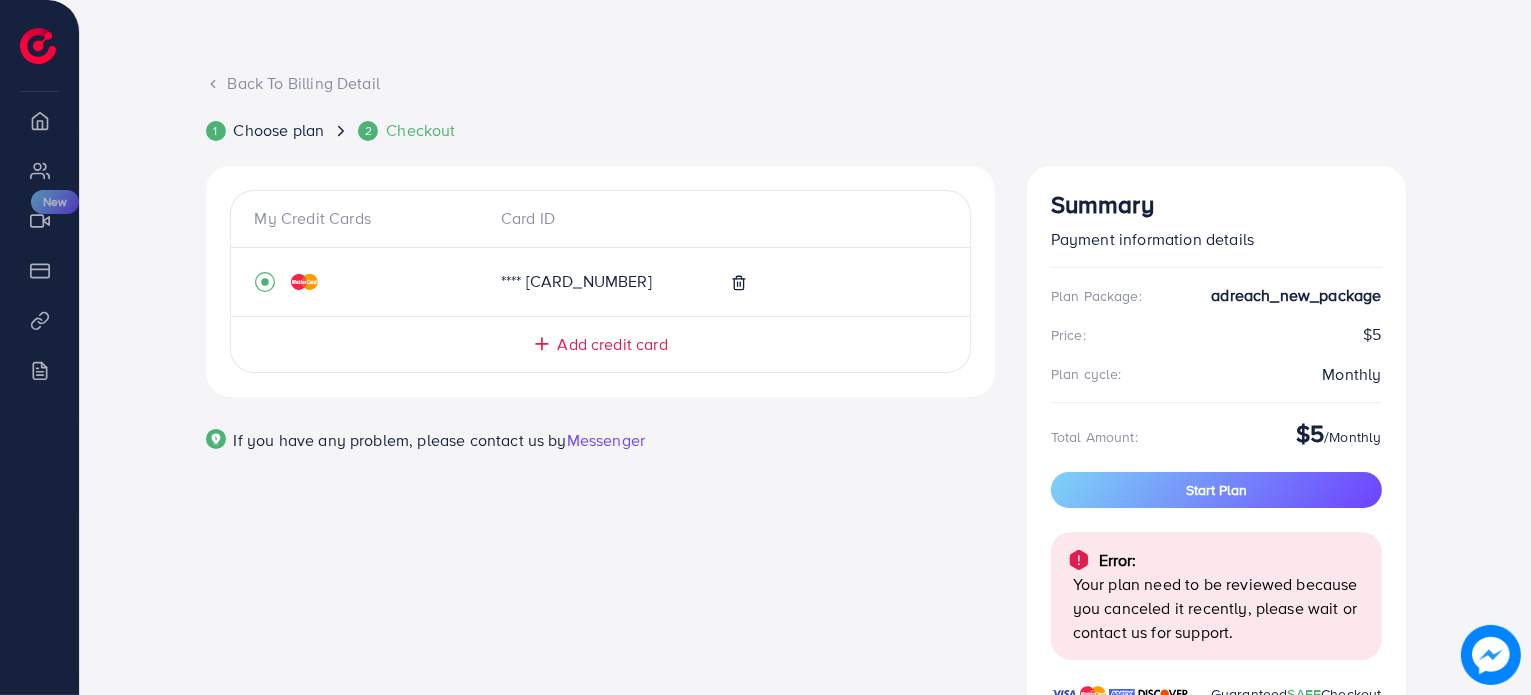 click 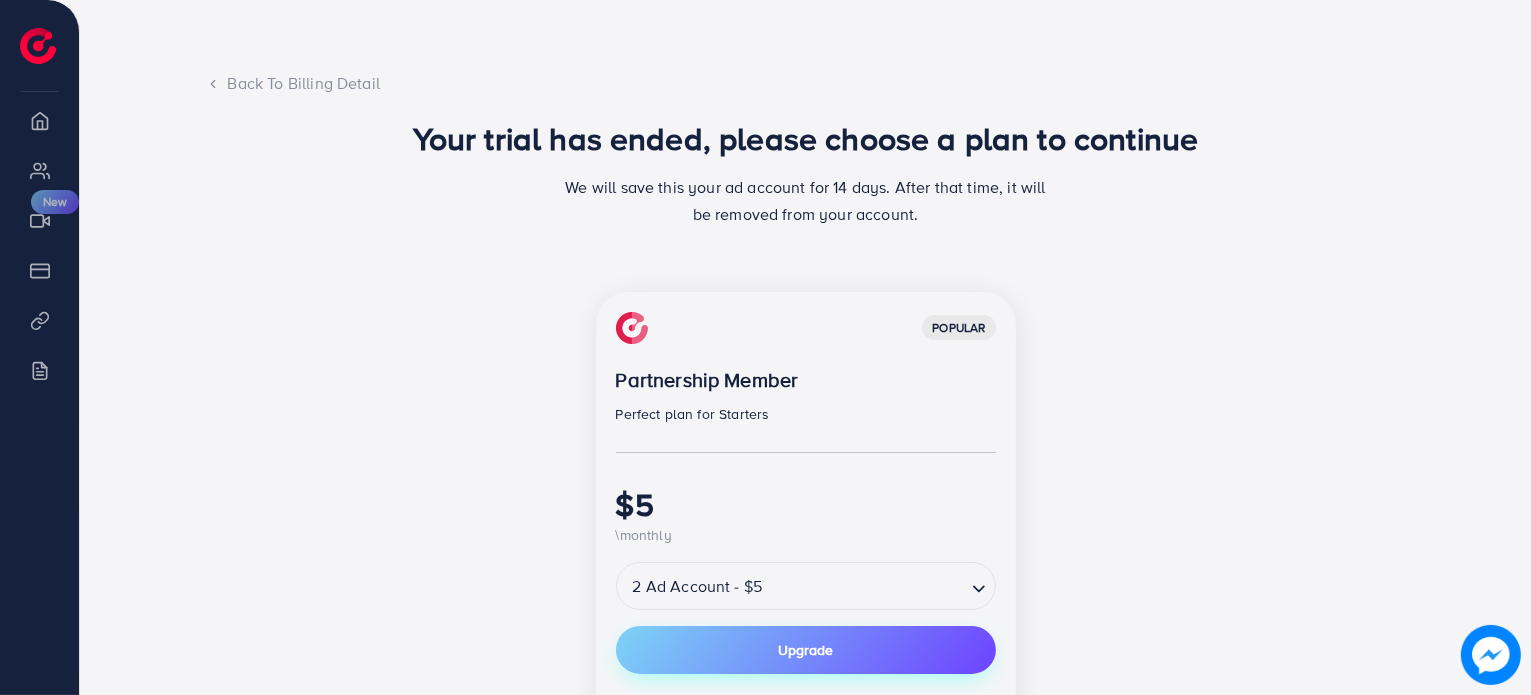 click on "Upgrade" at bounding box center (806, 650) 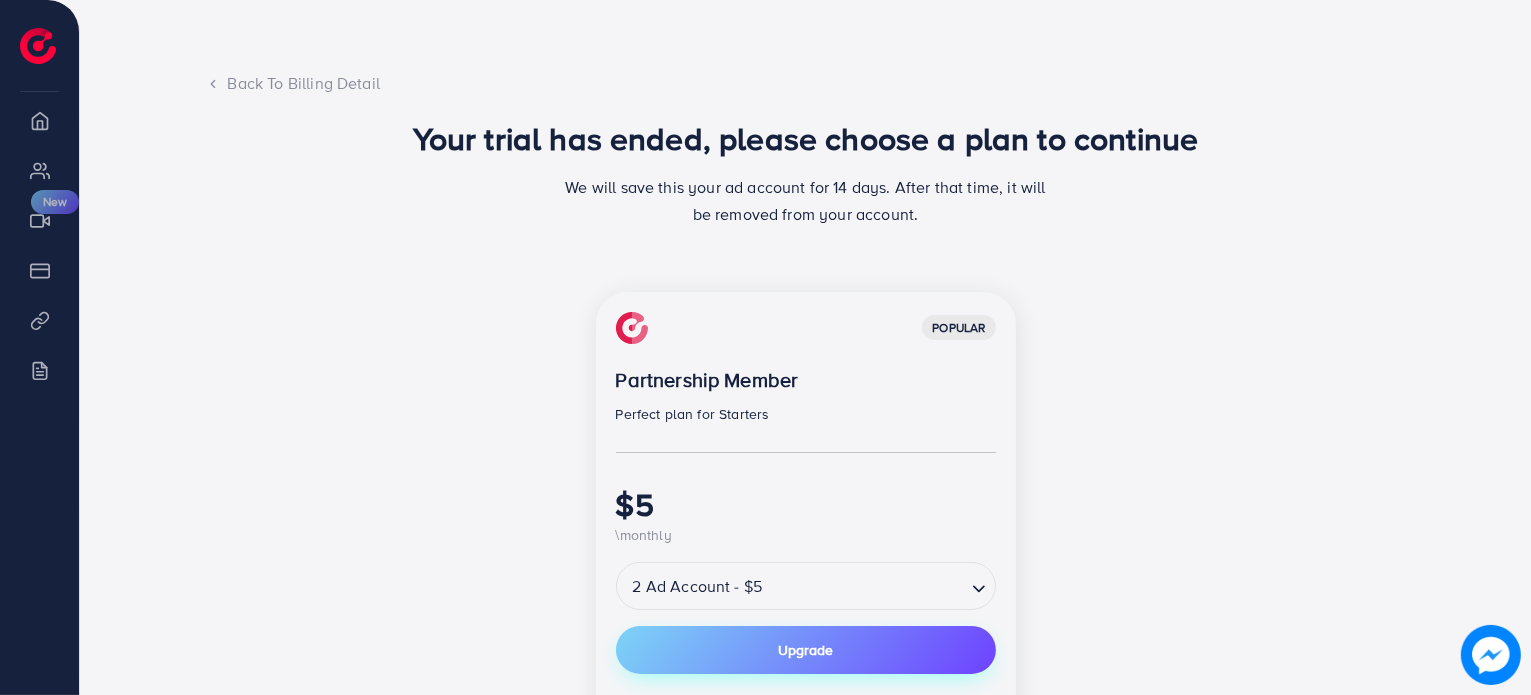 scroll, scrollTop: 0, scrollLeft: 0, axis: both 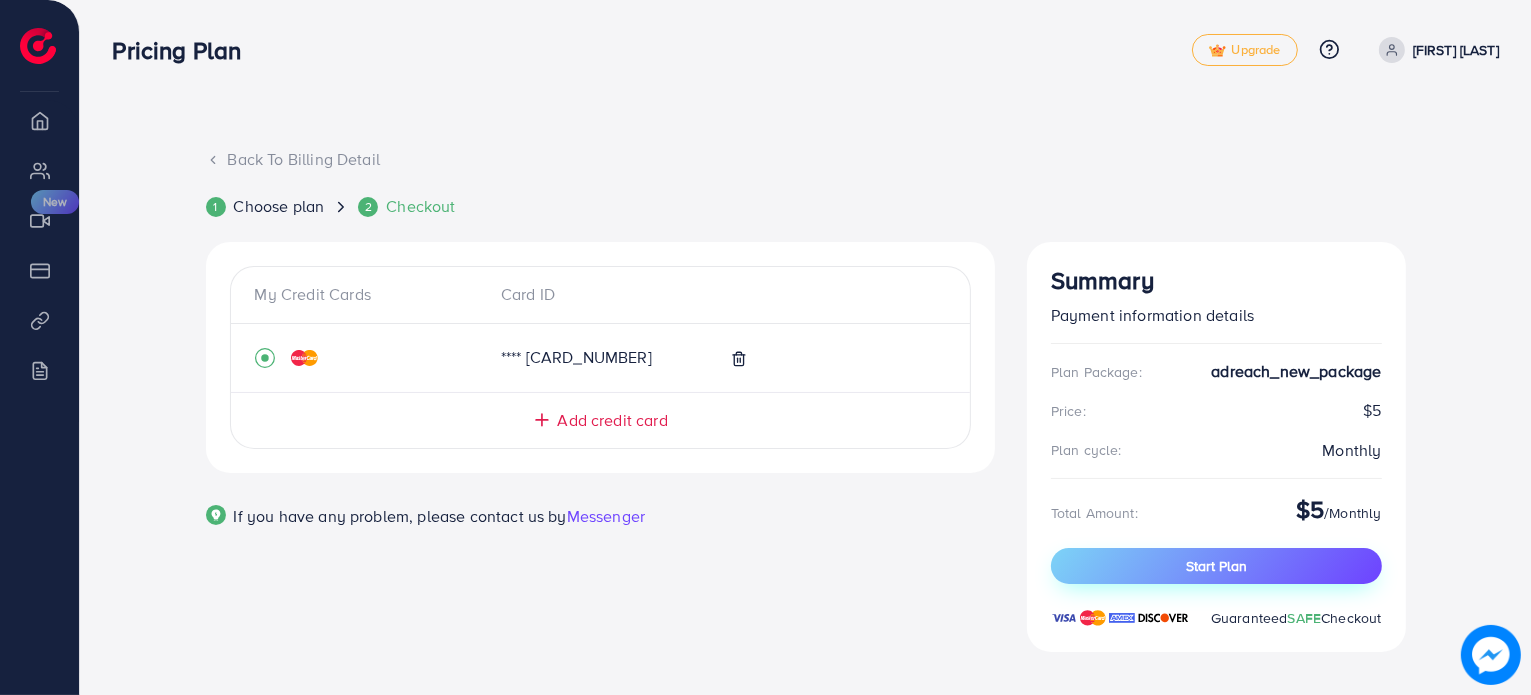 click on "Start Plan" at bounding box center [1216, 566] 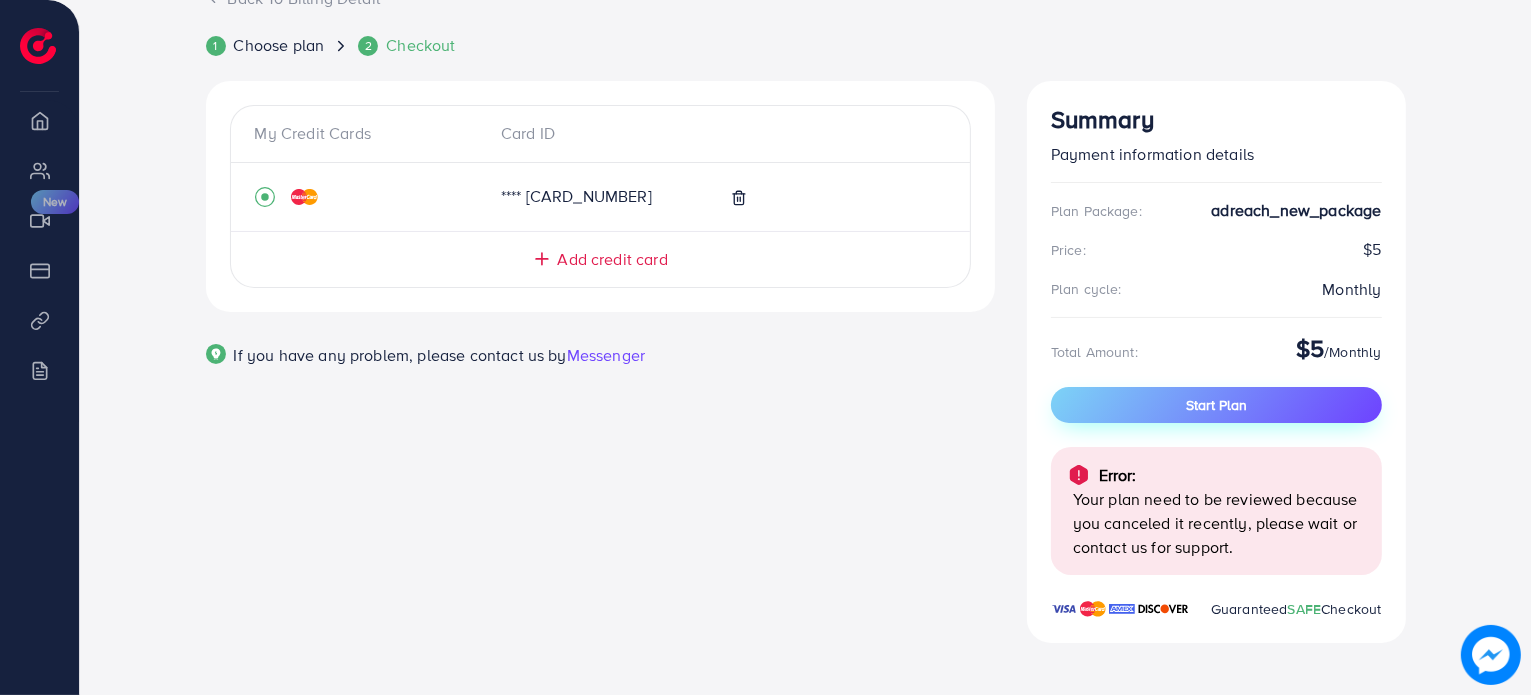 scroll, scrollTop: 164, scrollLeft: 0, axis: vertical 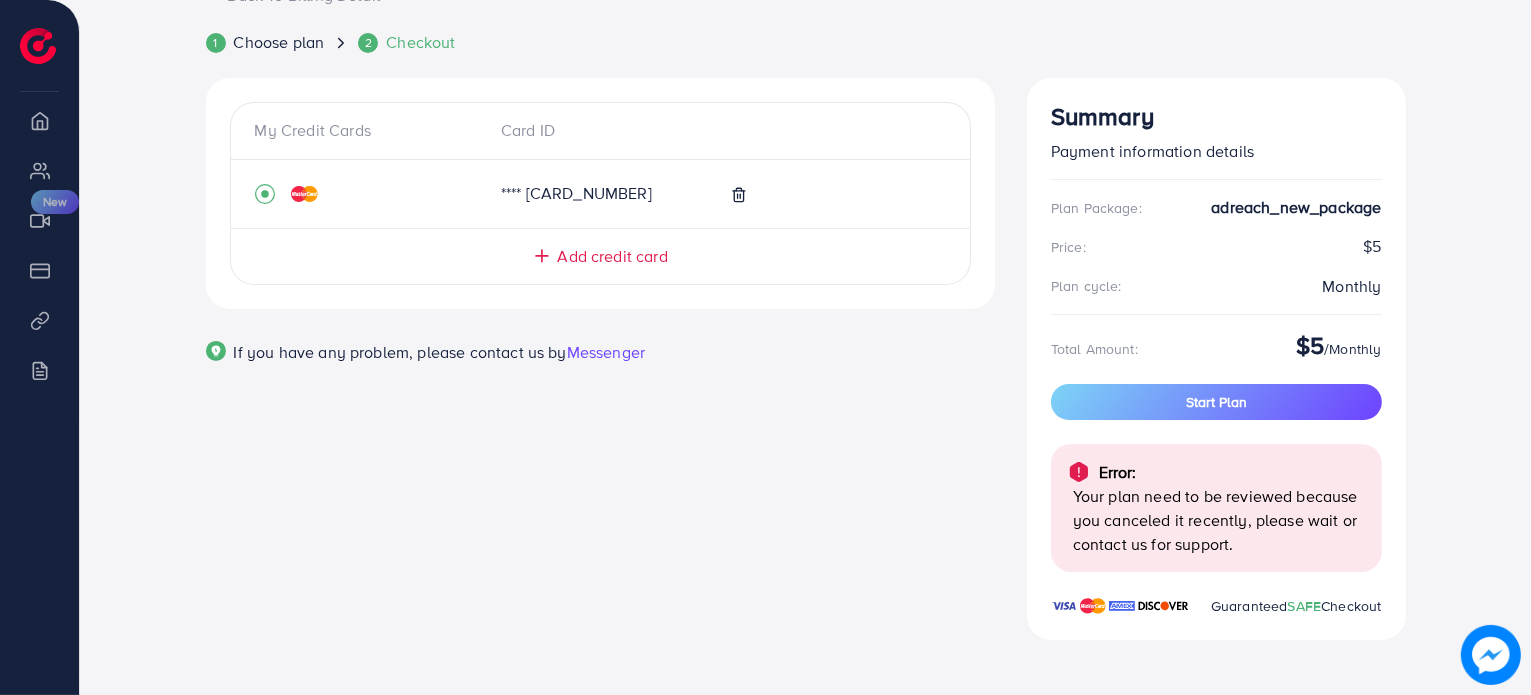 click on "**** [CARD_NUMBER]" at bounding box center [600, 194] 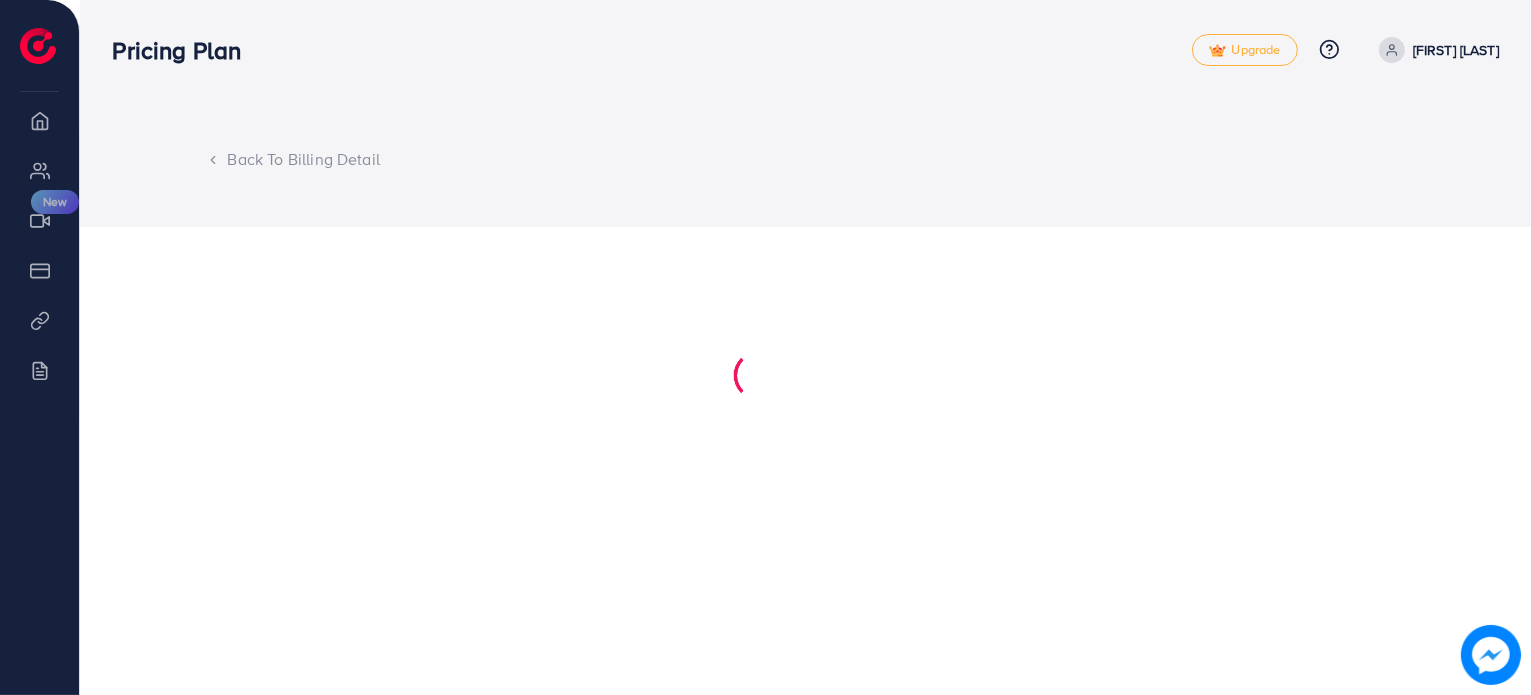 scroll, scrollTop: 0, scrollLeft: 0, axis: both 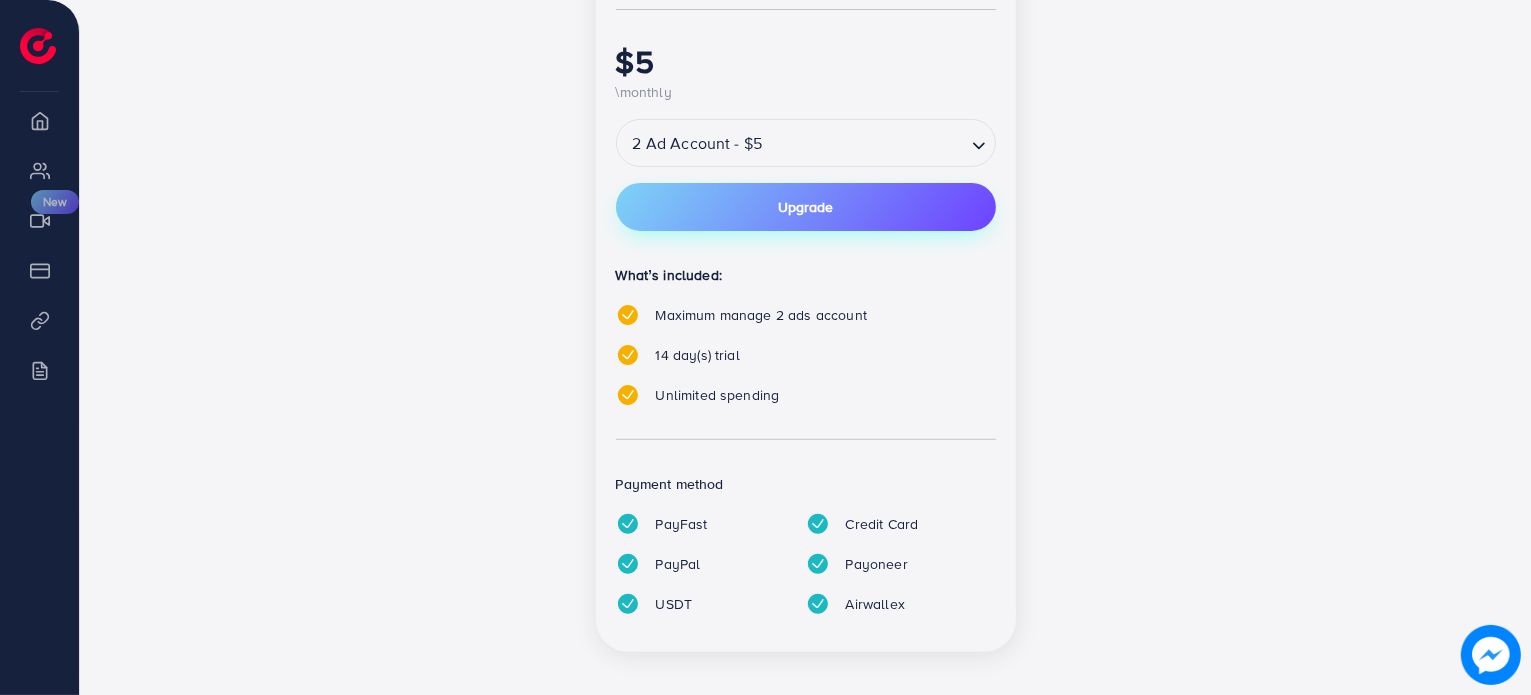click on "Upgrade" at bounding box center [805, 207] 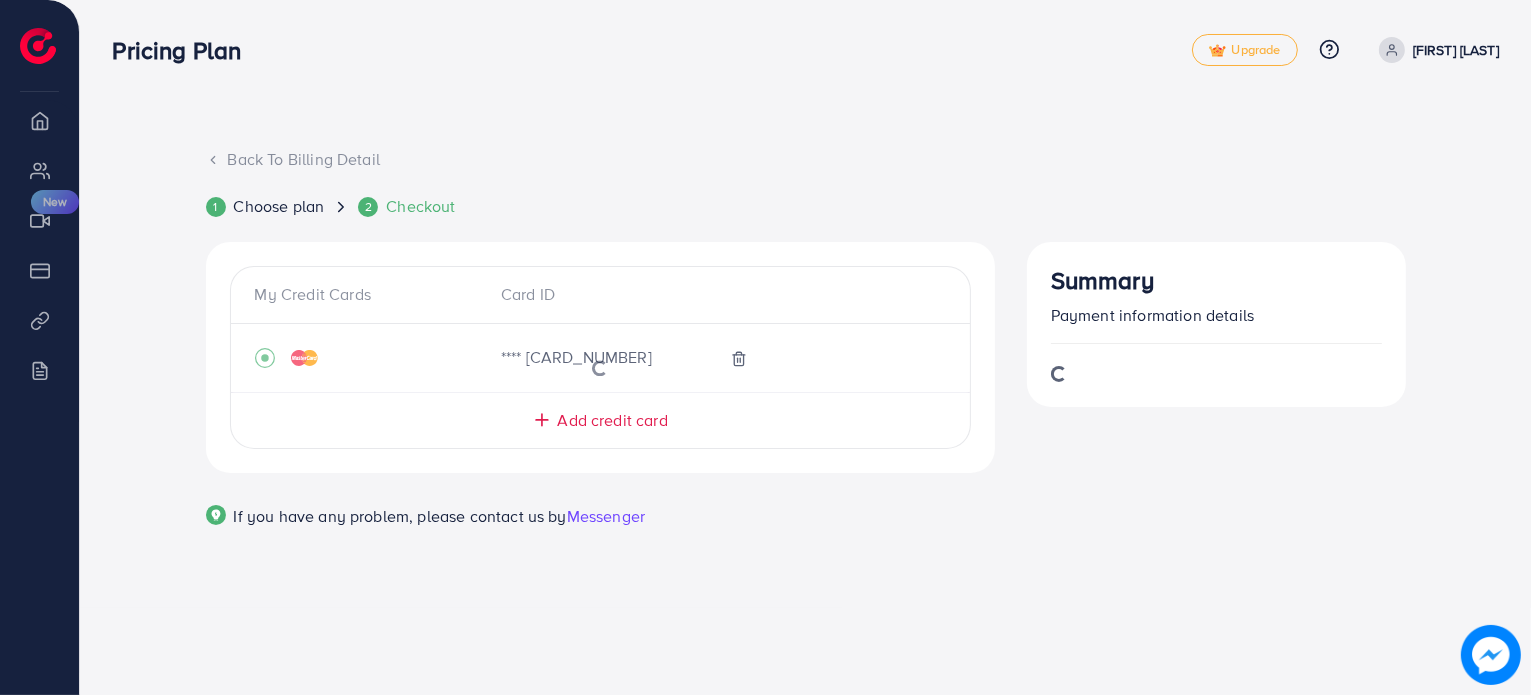 scroll, scrollTop: 0, scrollLeft: 0, axis: both 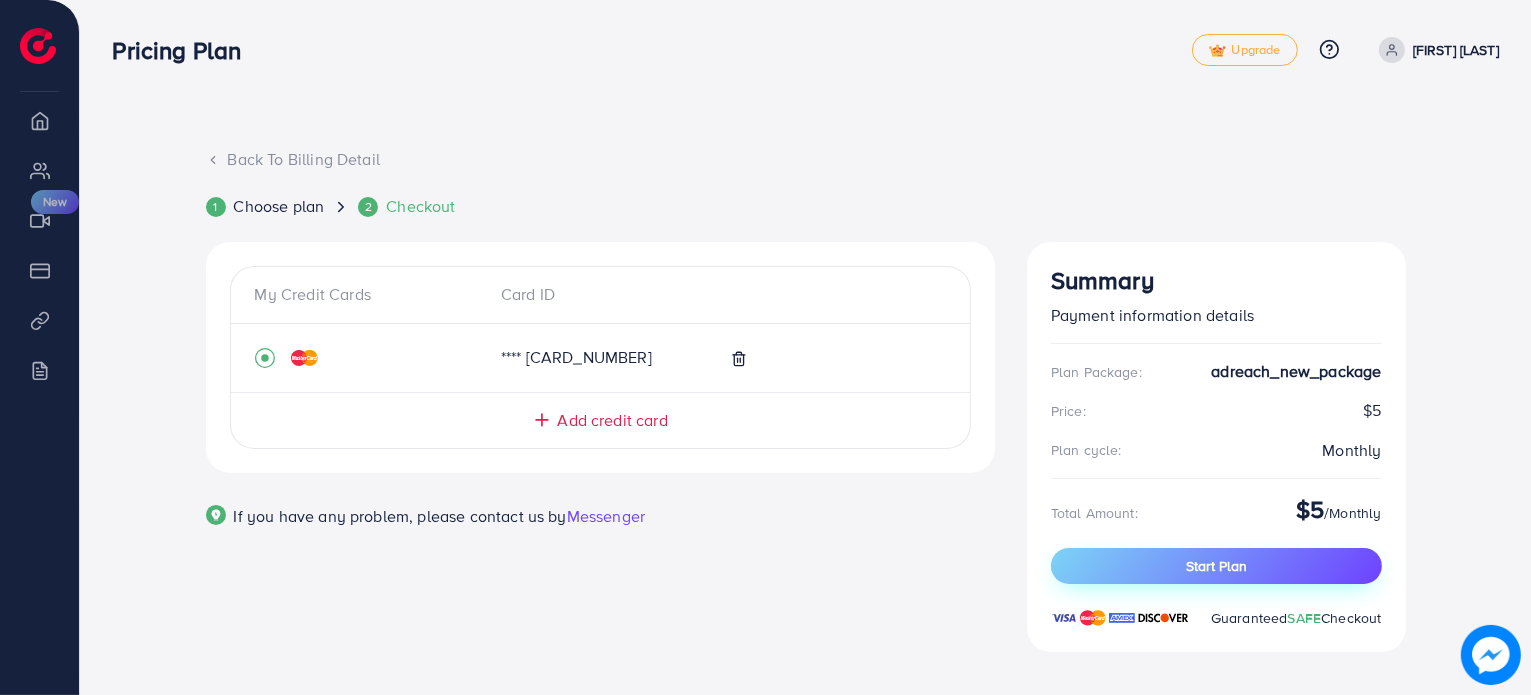 click on "Start Plan" at bounding box center [1216, 566] 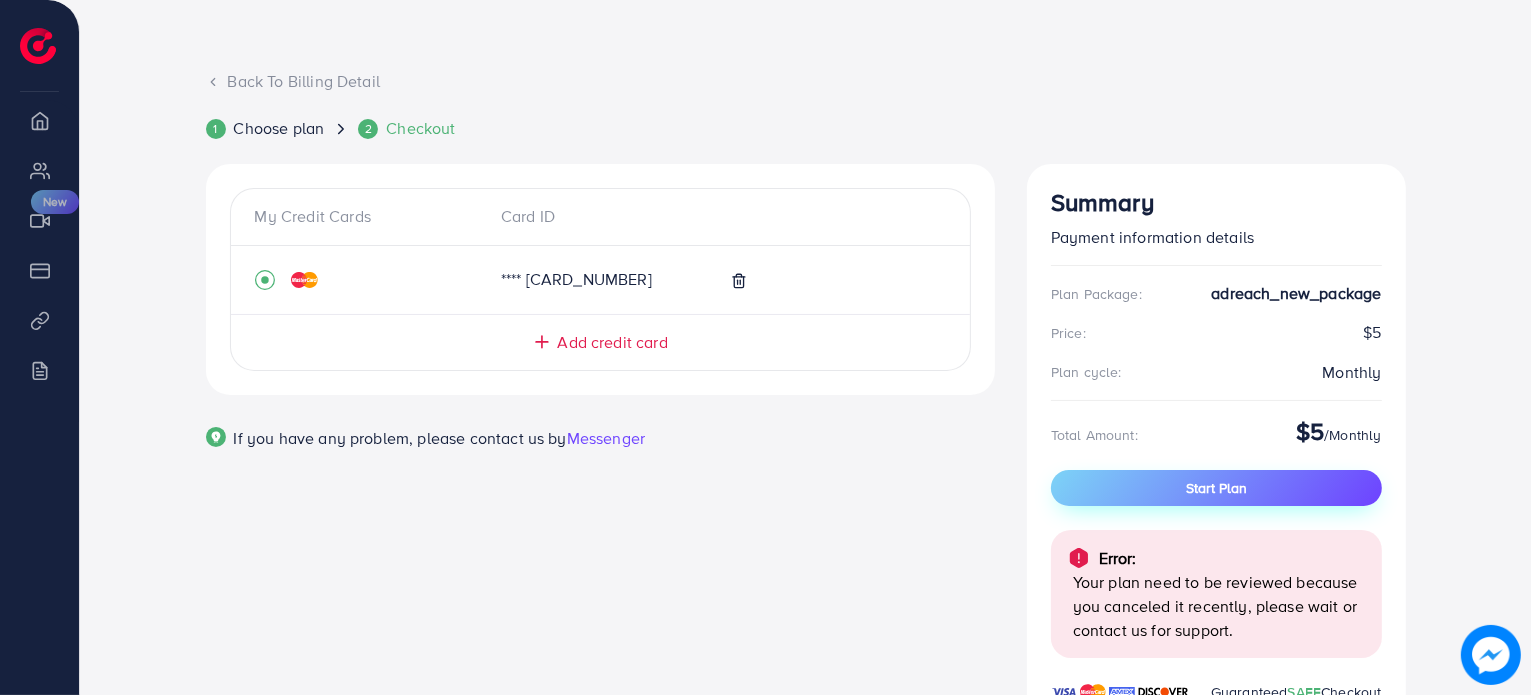 scroll, scrollTop: 164, scrollLeft: 0, axis: vertical 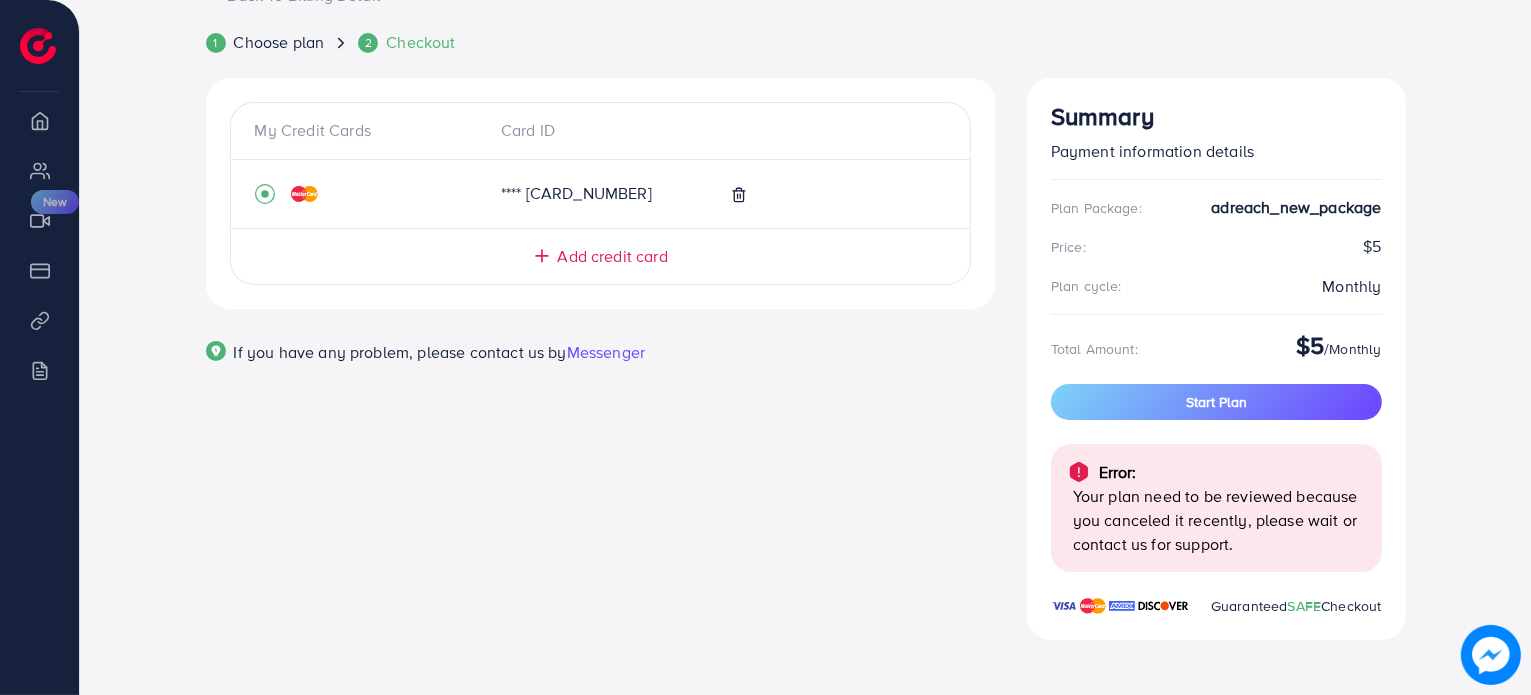 drag, startPoint x: 1129, startPoint y: 576, endPoint x: 844, endPoint y: 532, distance: 288.3765 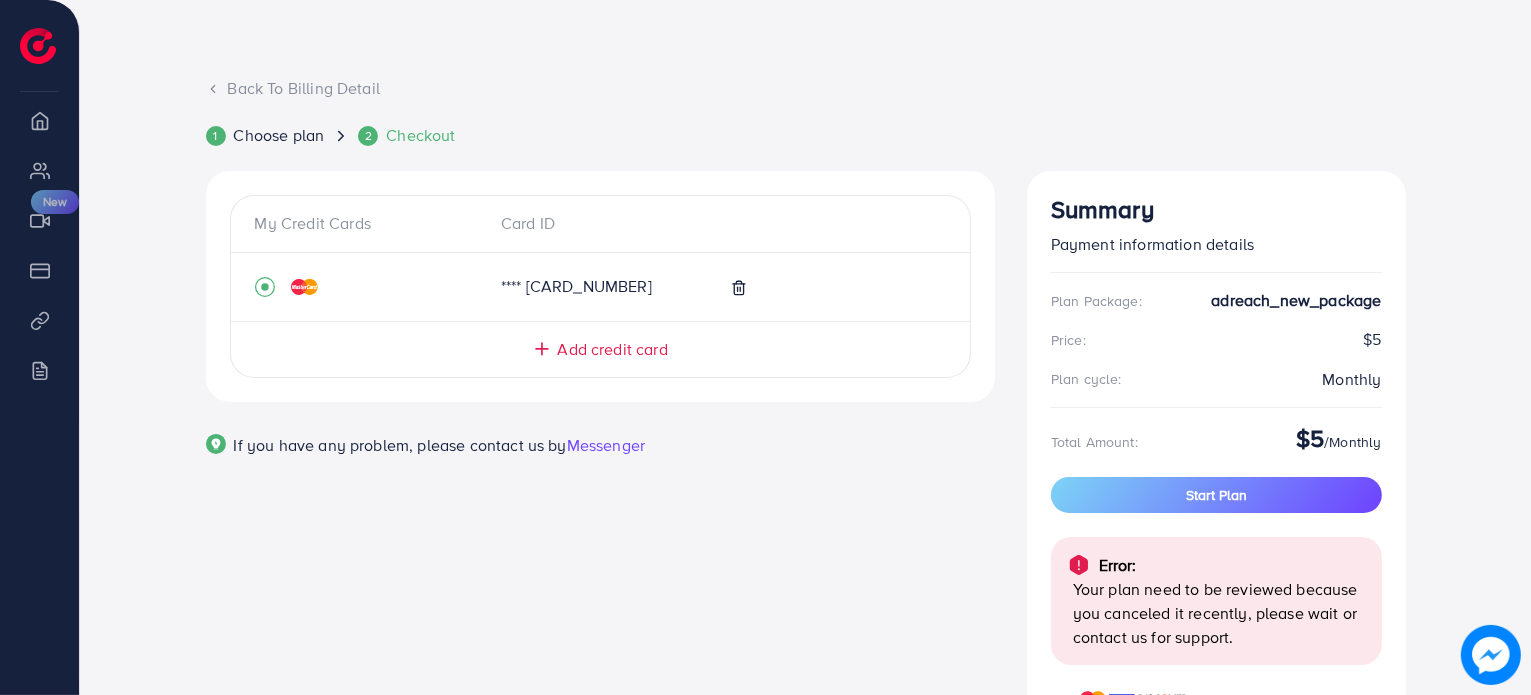 scroll, scrollTop: 70, scrollLeft: 0, axis: vertical 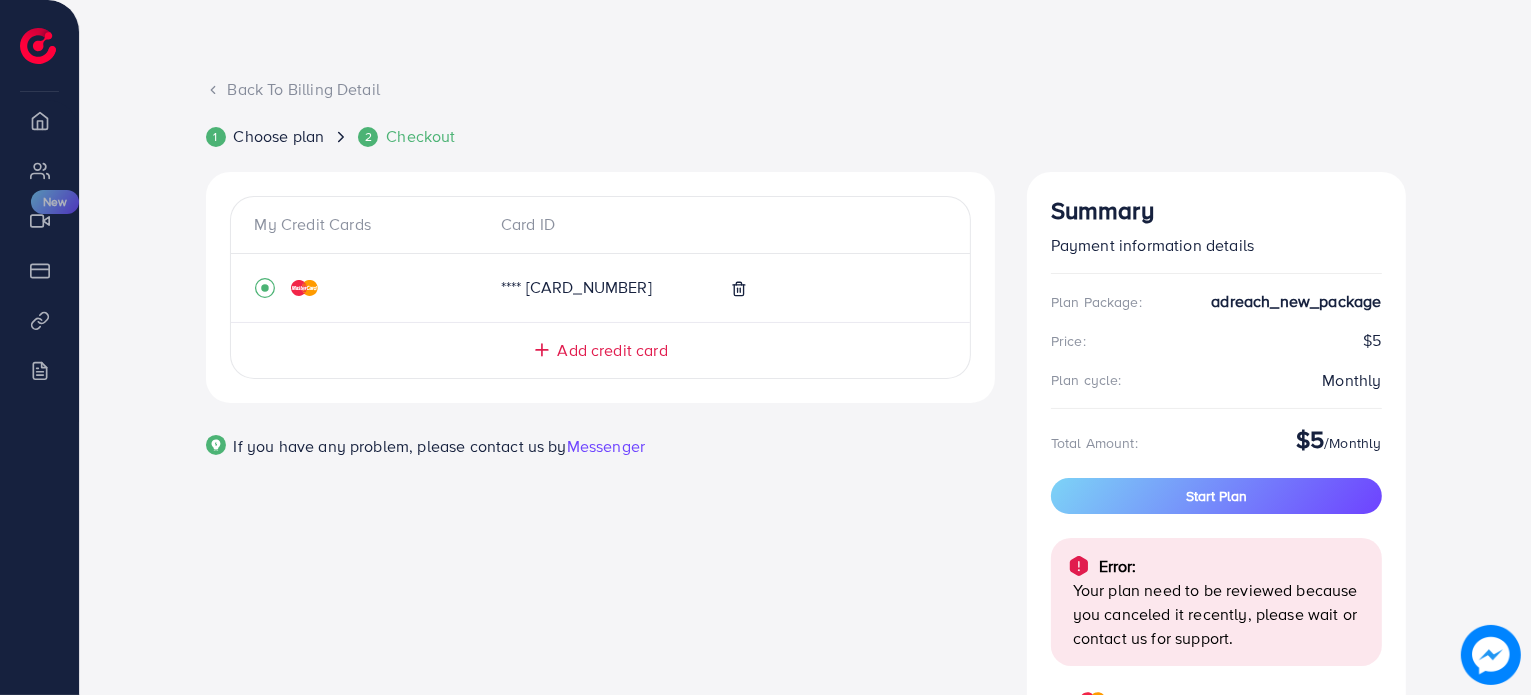 click on "My Credit Cards   Card ID   **** [CARD_NUMBER]  Add credit card" at bounding box center [600, 287] 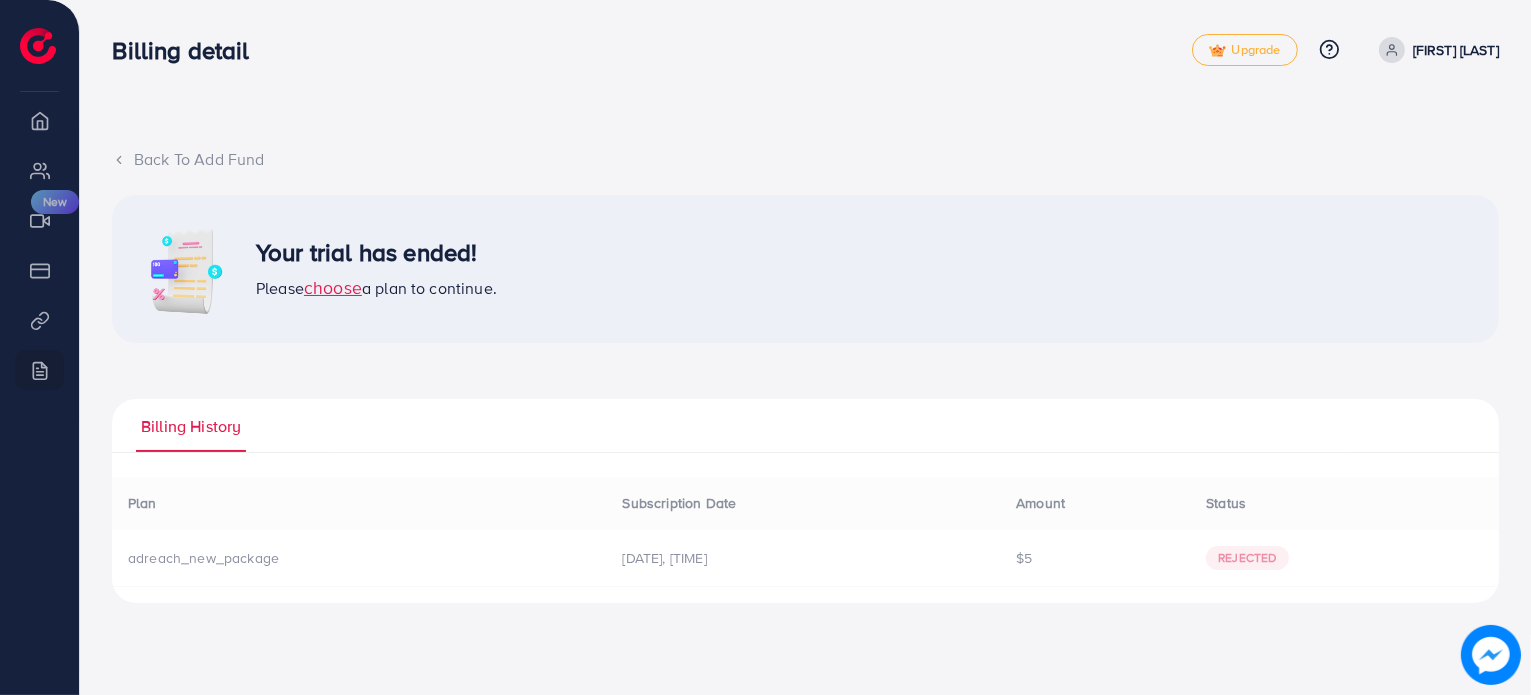 scroll, scrollTop: 0, scrollLeft: 0, axis: both 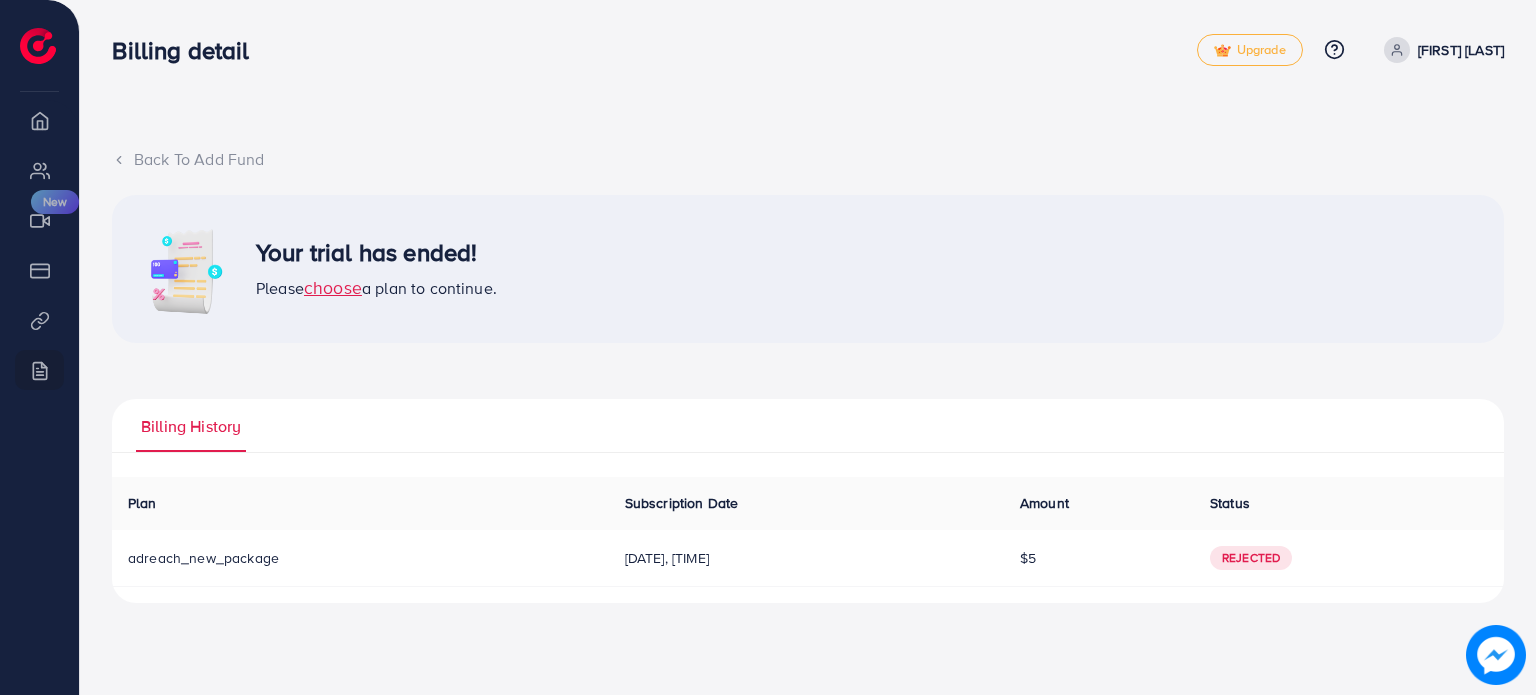 click on "Rejected" at bounding box center (1251, 558) 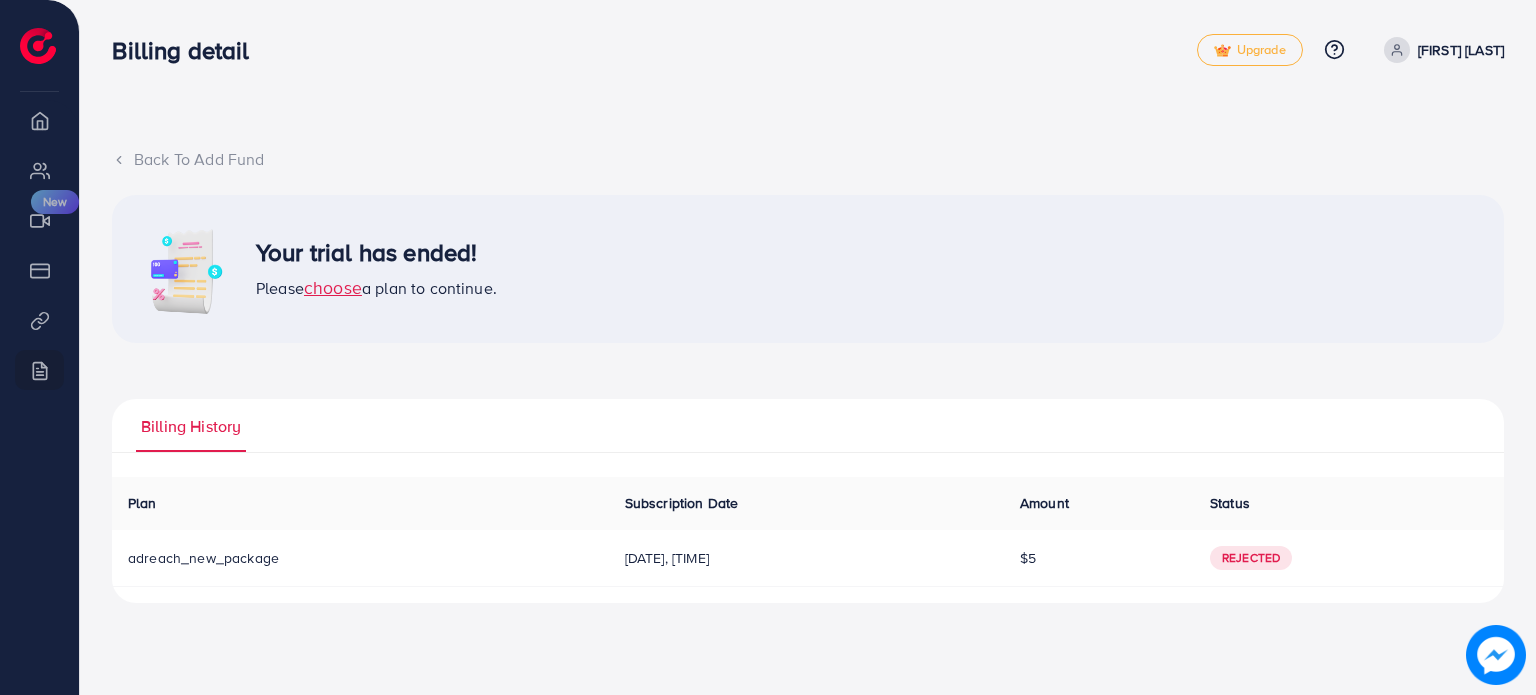 click on "choose" at bounding box center (333, 287) 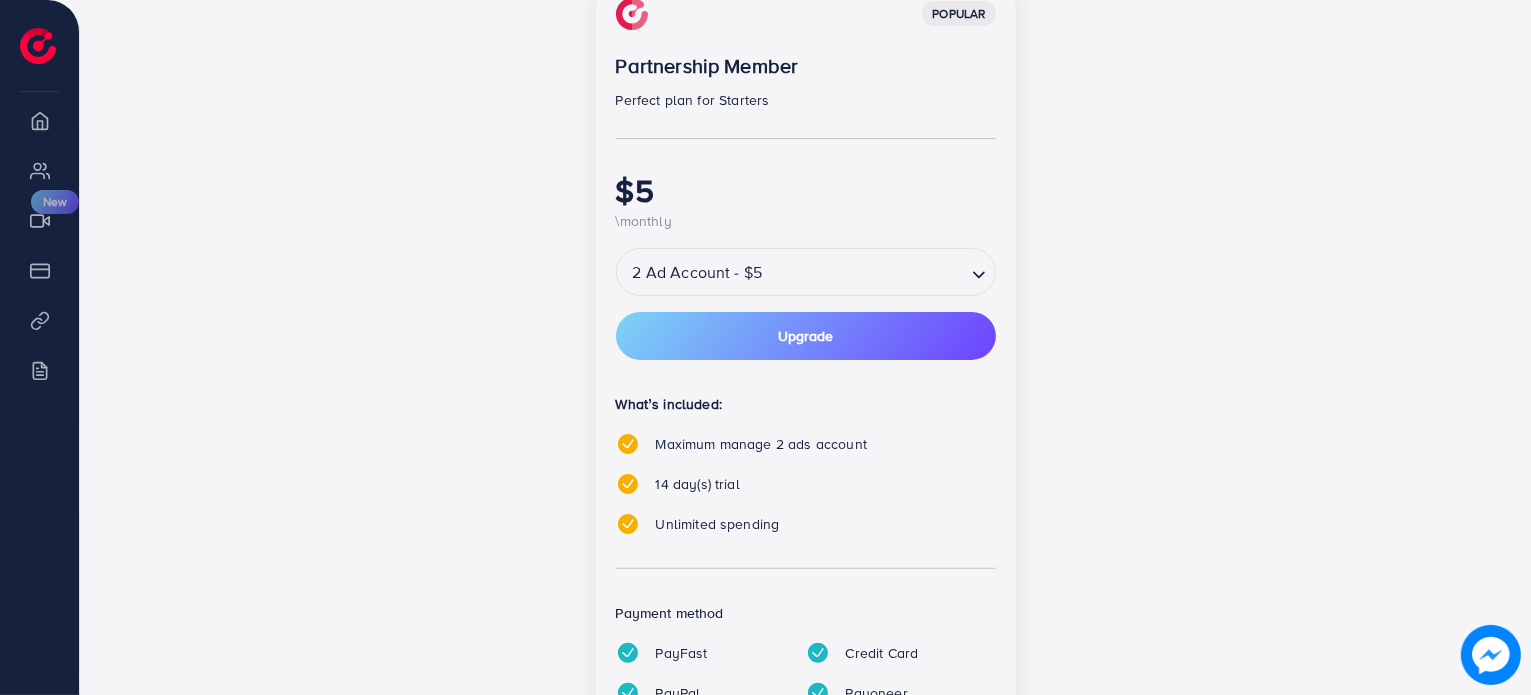 scroll, scrollTop: 532, scrollLeft: 0, axis: vertical 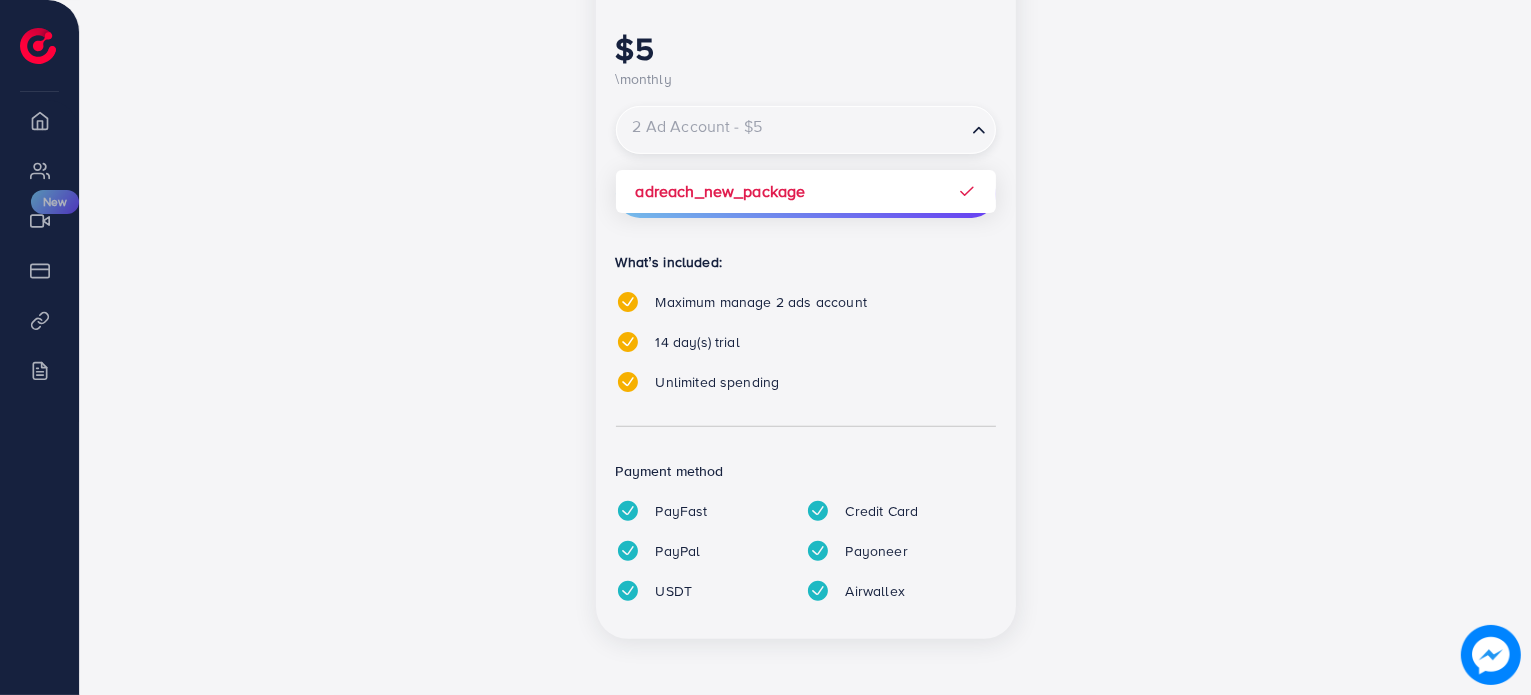 click at bounding box center (791, 130) 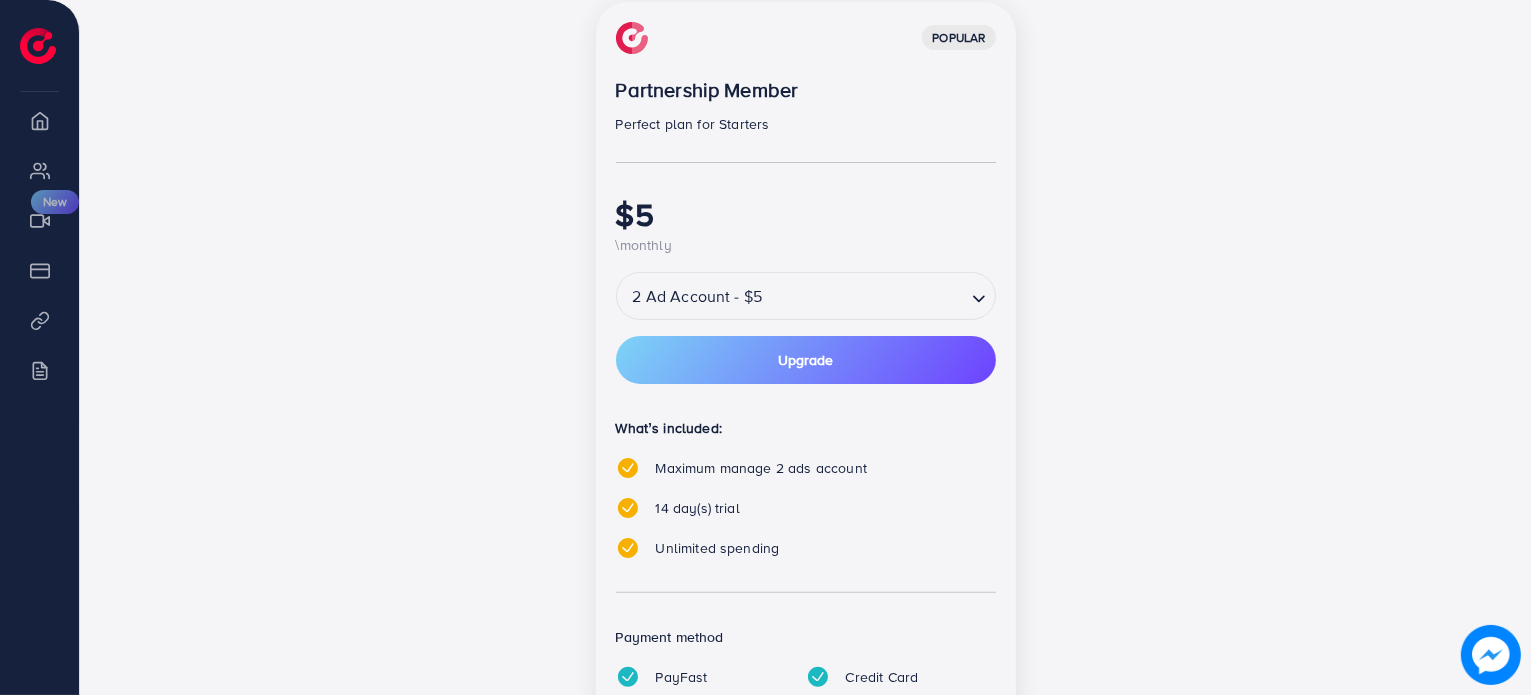 scroll, scrollTop: 532, scrollLeft: 0, axis: vertical 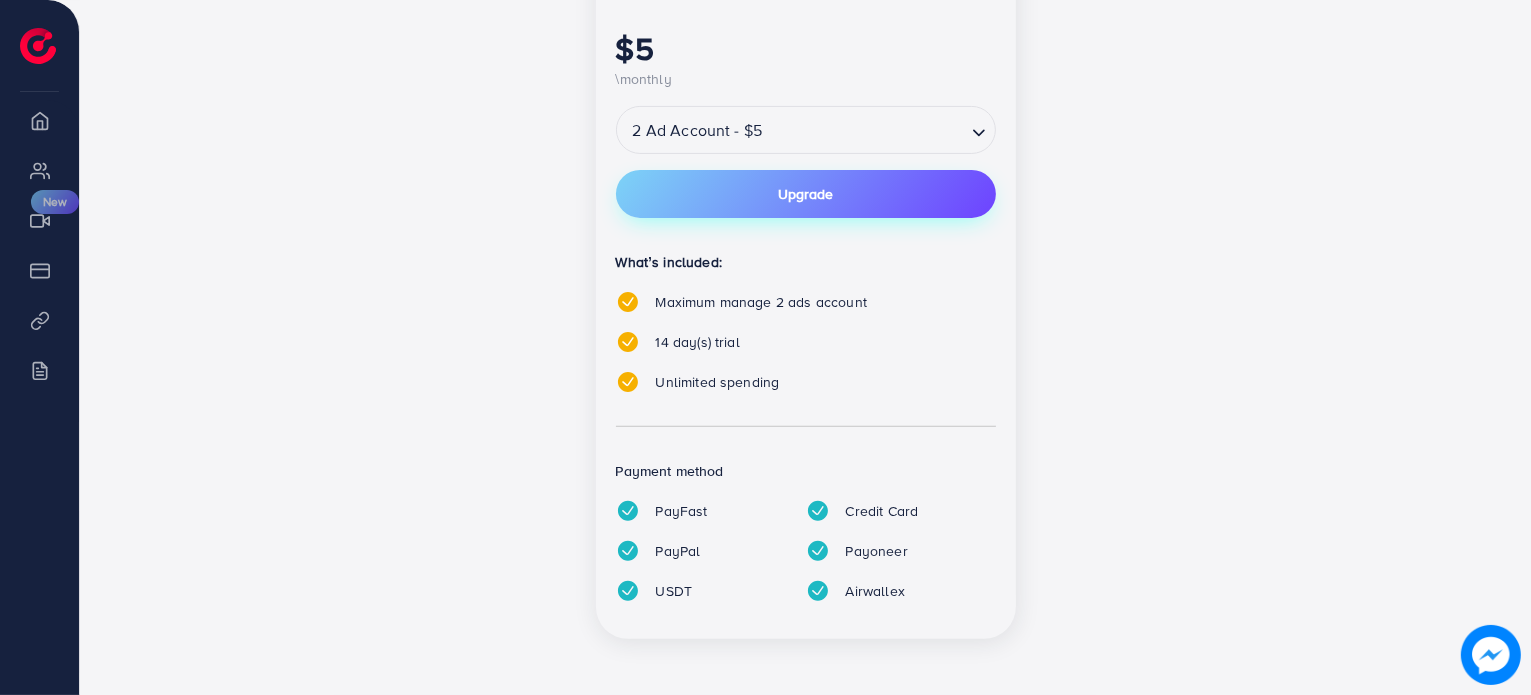 click on "Upgrade" at bounding box center (806, 194) 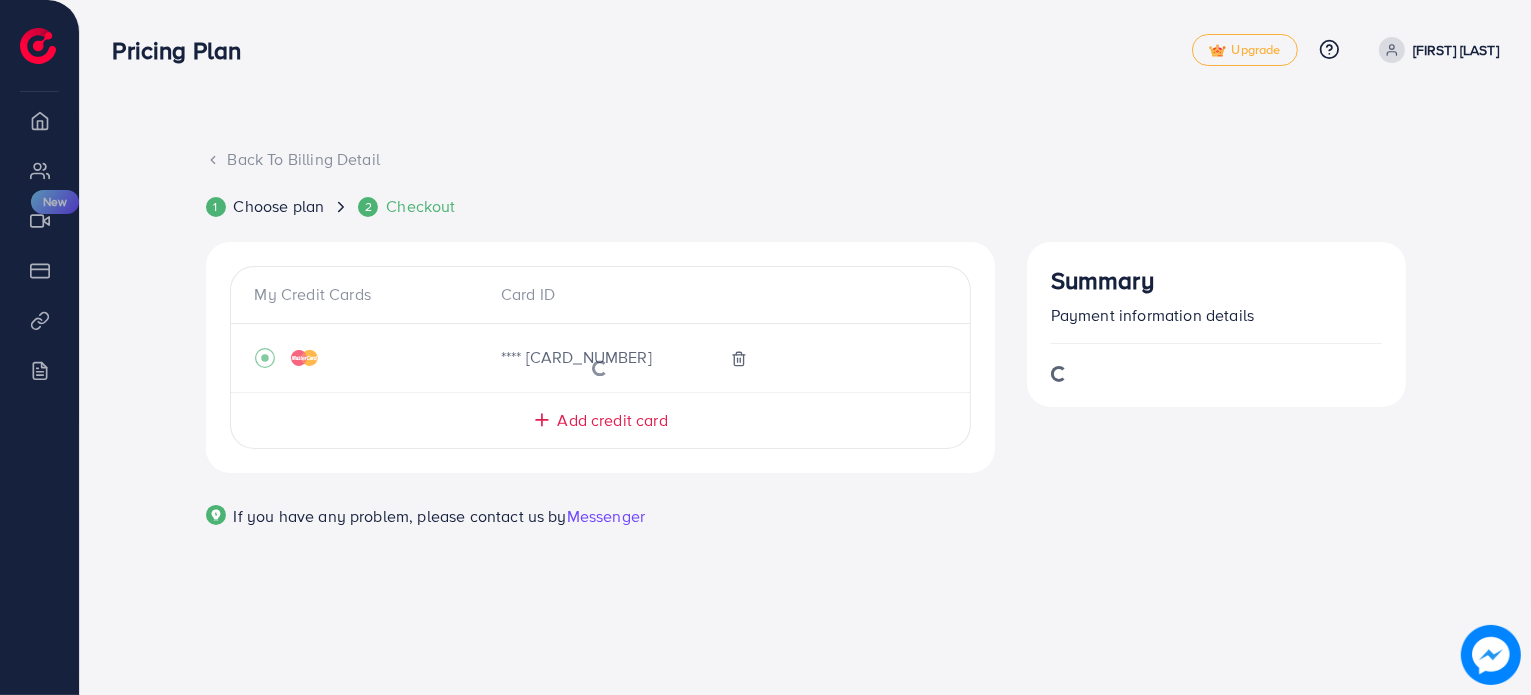 scroll, scrollTop: 0, scrollLeft: 0, axis: both 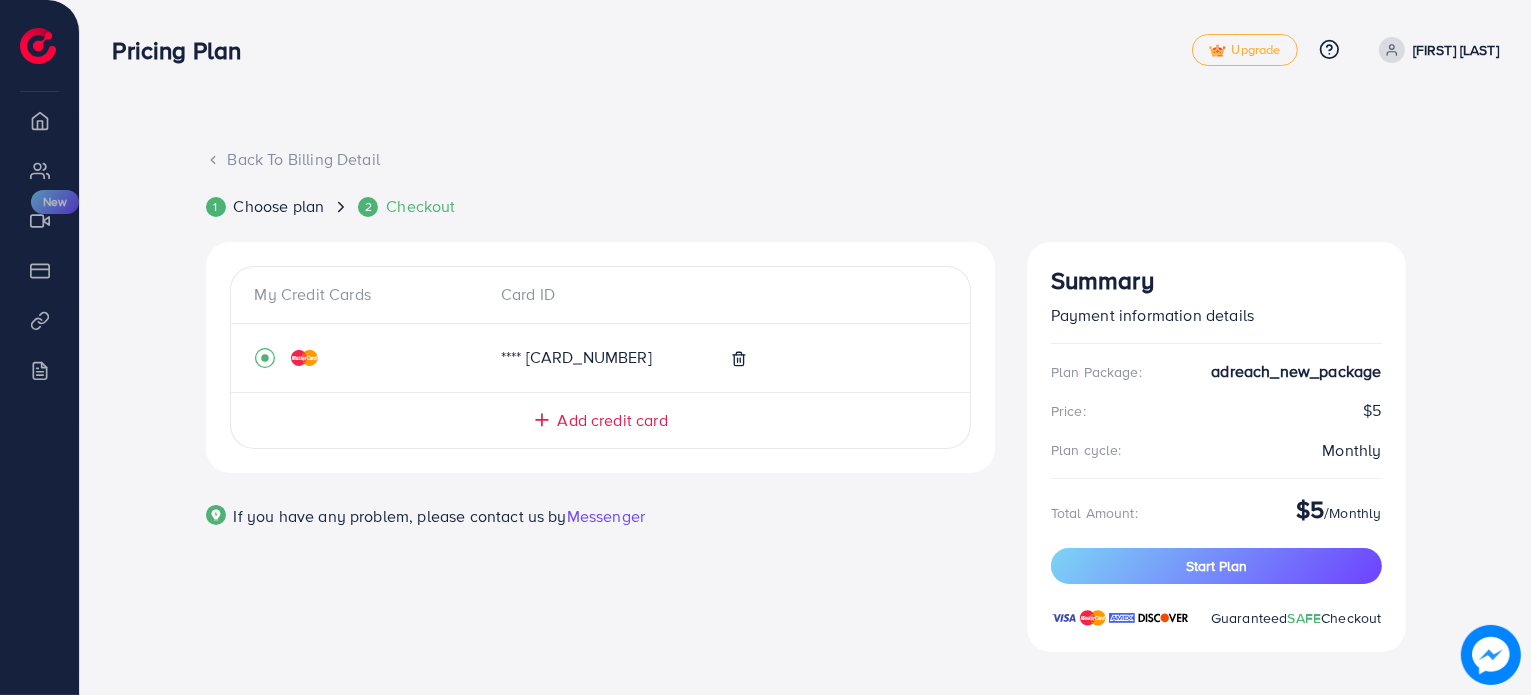 click 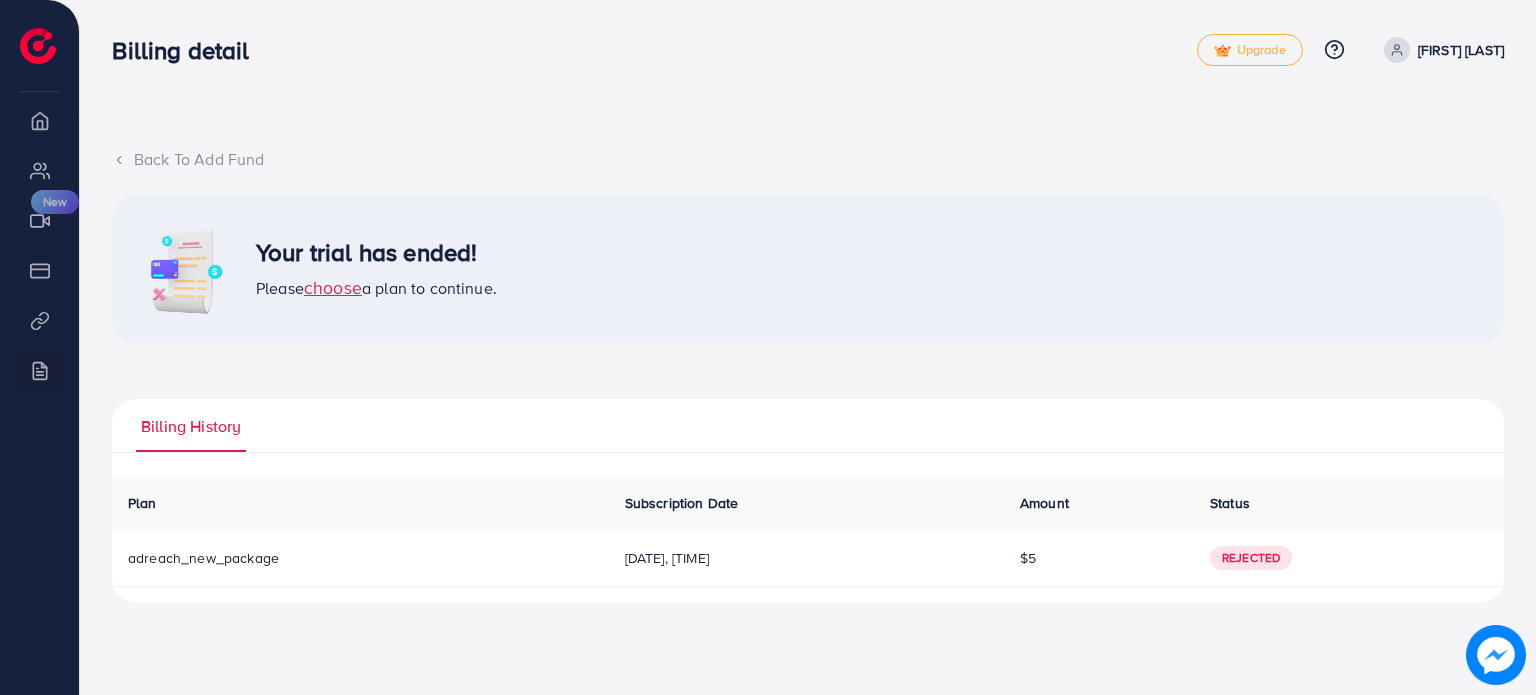 click on "Back To Add Fund" at bounding box center (808, 159) 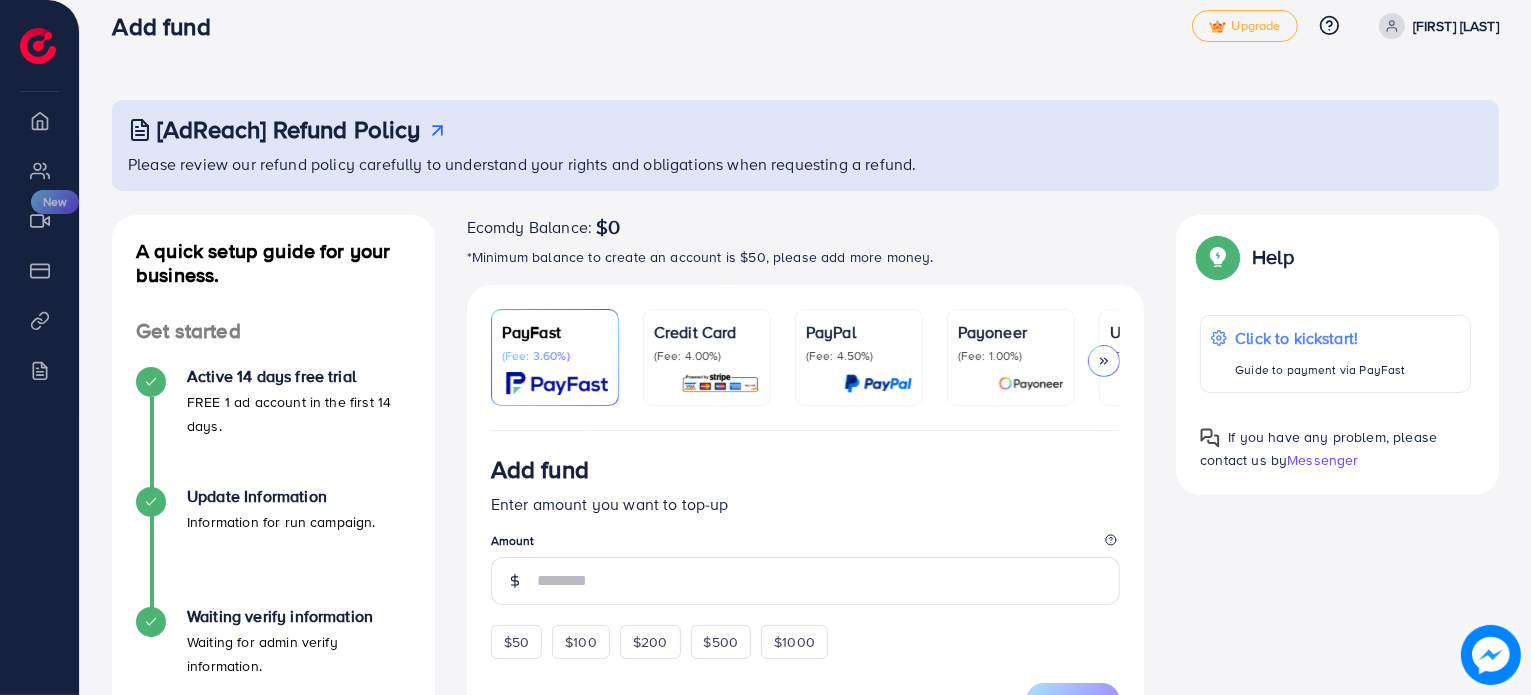 scroll, scrollTop: 30, scrollLeft: 0, axis: vertical 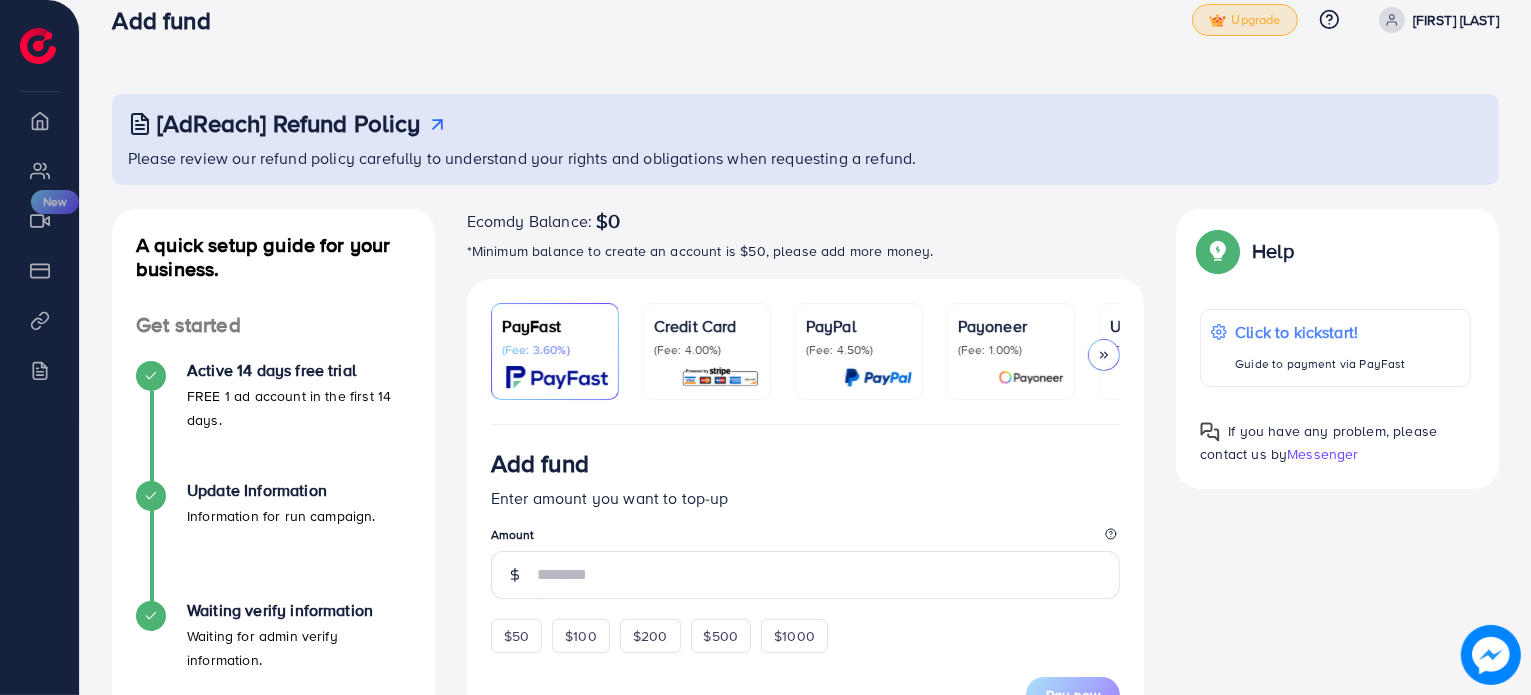 click on "Upgrade" at bounding box center (1245, 20) 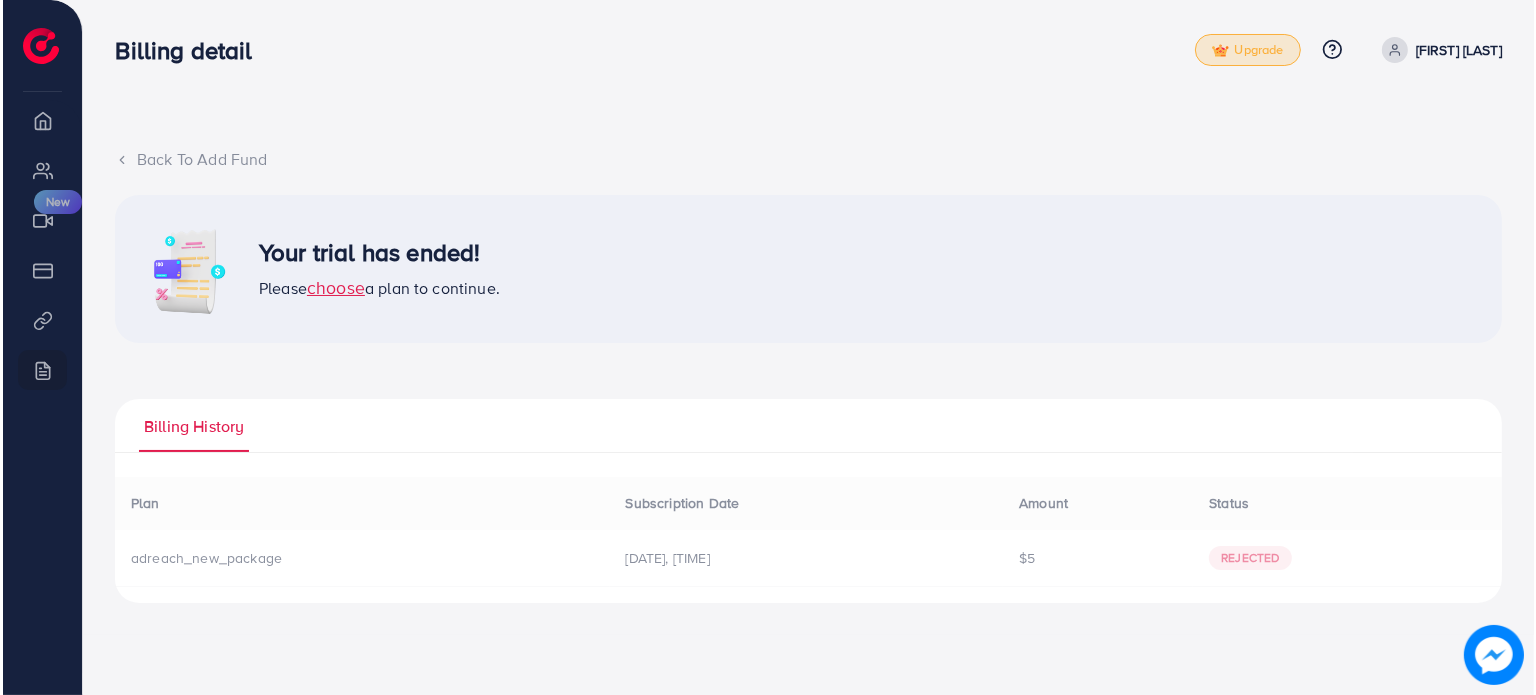 scroll, scrollTop: 0, scrollLeft: 0, axis: both 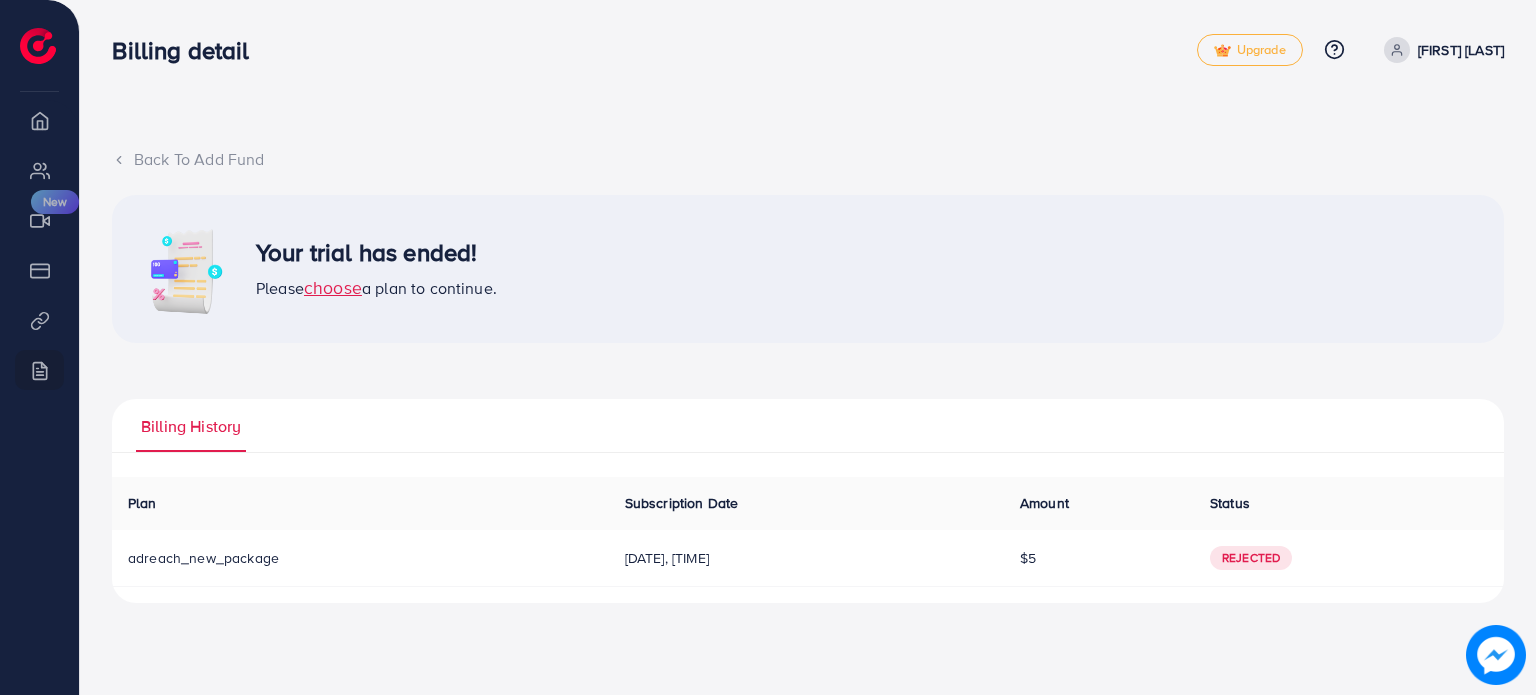 click on "choose" at bounding box center (333, 287) 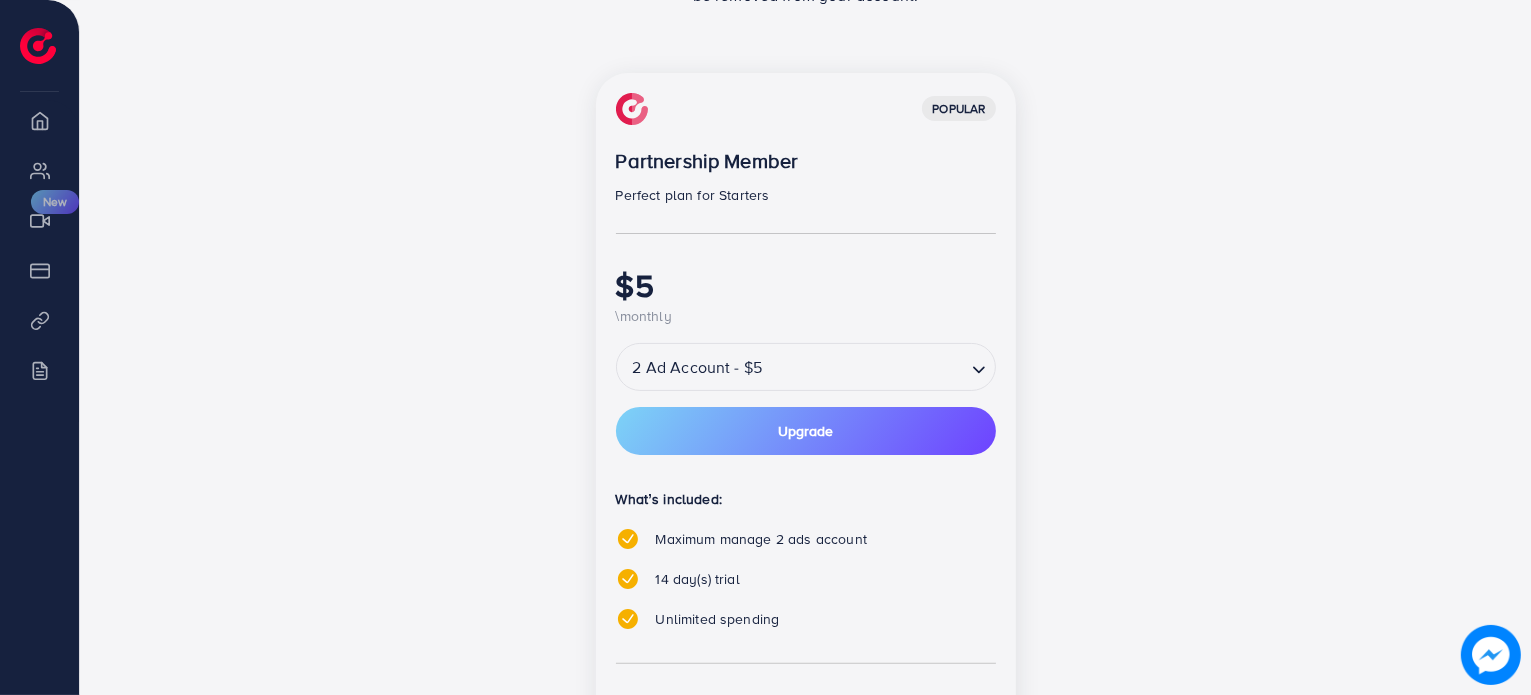 scroll, scrollTop: 298, scrollLeft: 0, axis: vertical 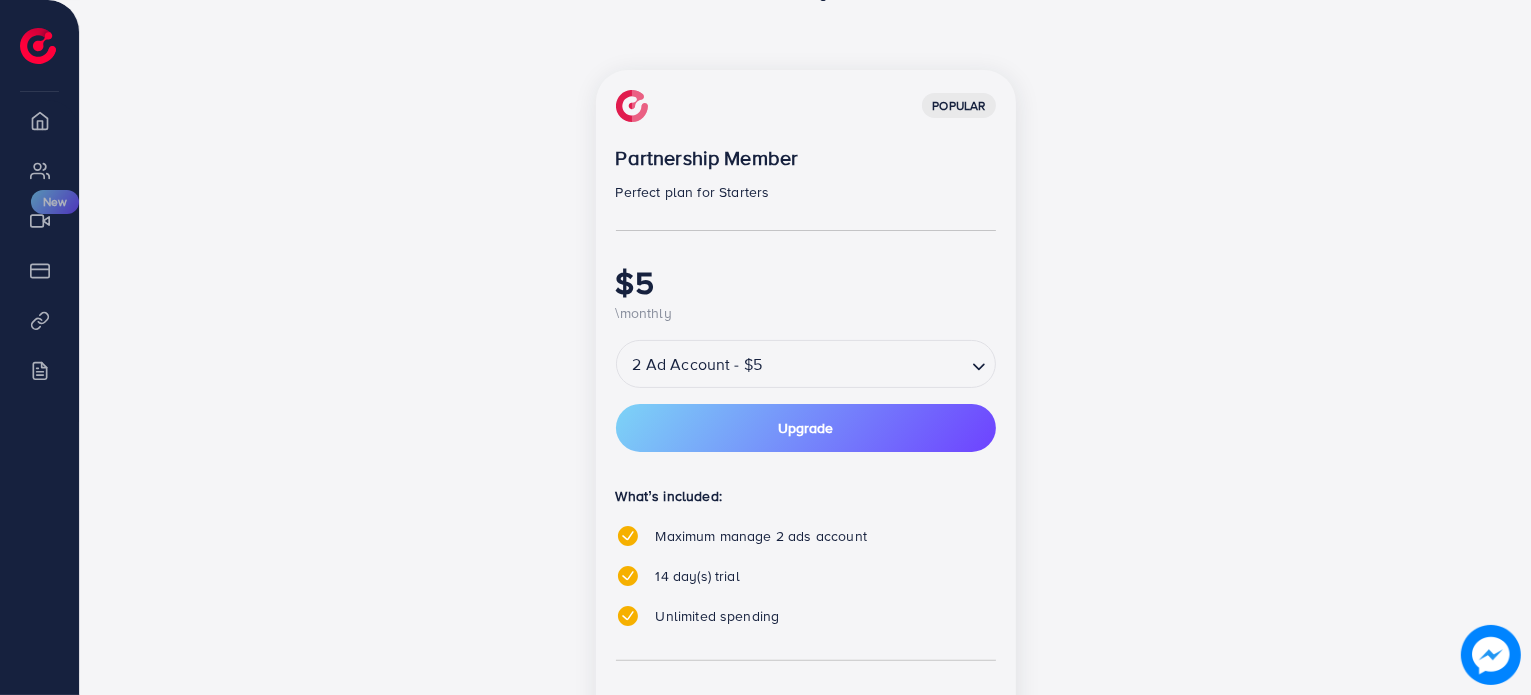 click on "Upgrade" at bounding box center [806, 428] 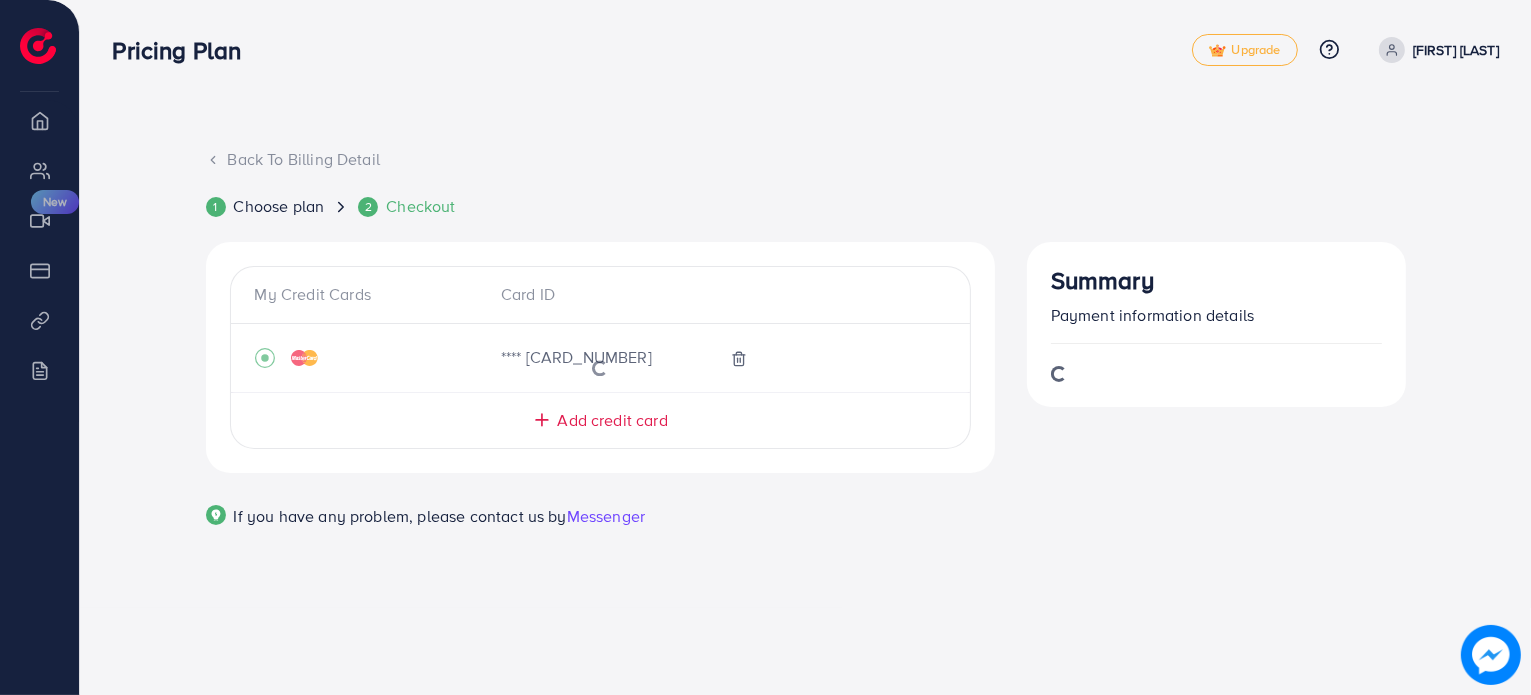 scroll, scrollTop: 0, scrollLeft: 0, axis: both 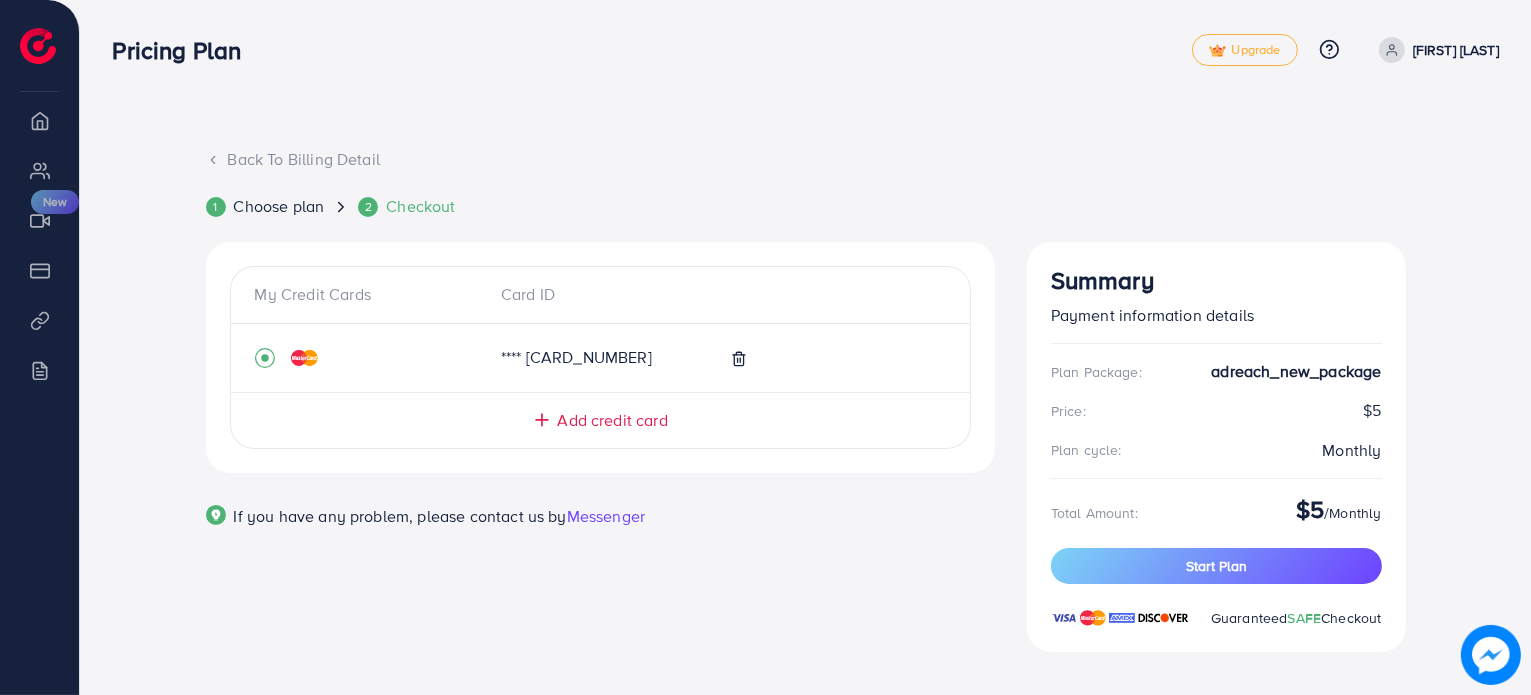 click on "Add credit card" at bounding box center (600, 420) 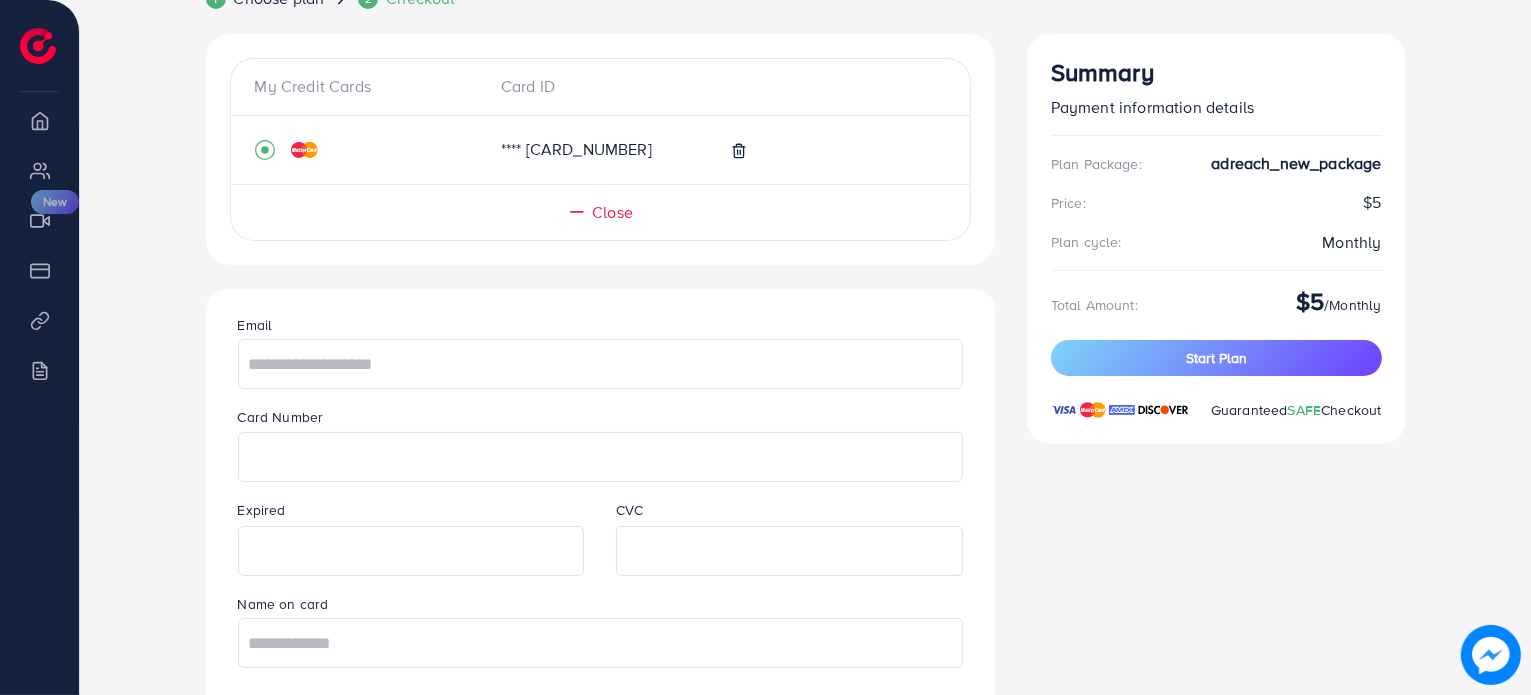 scroll, scrollTop: 208, scrollLeft: 0, axis: vertical 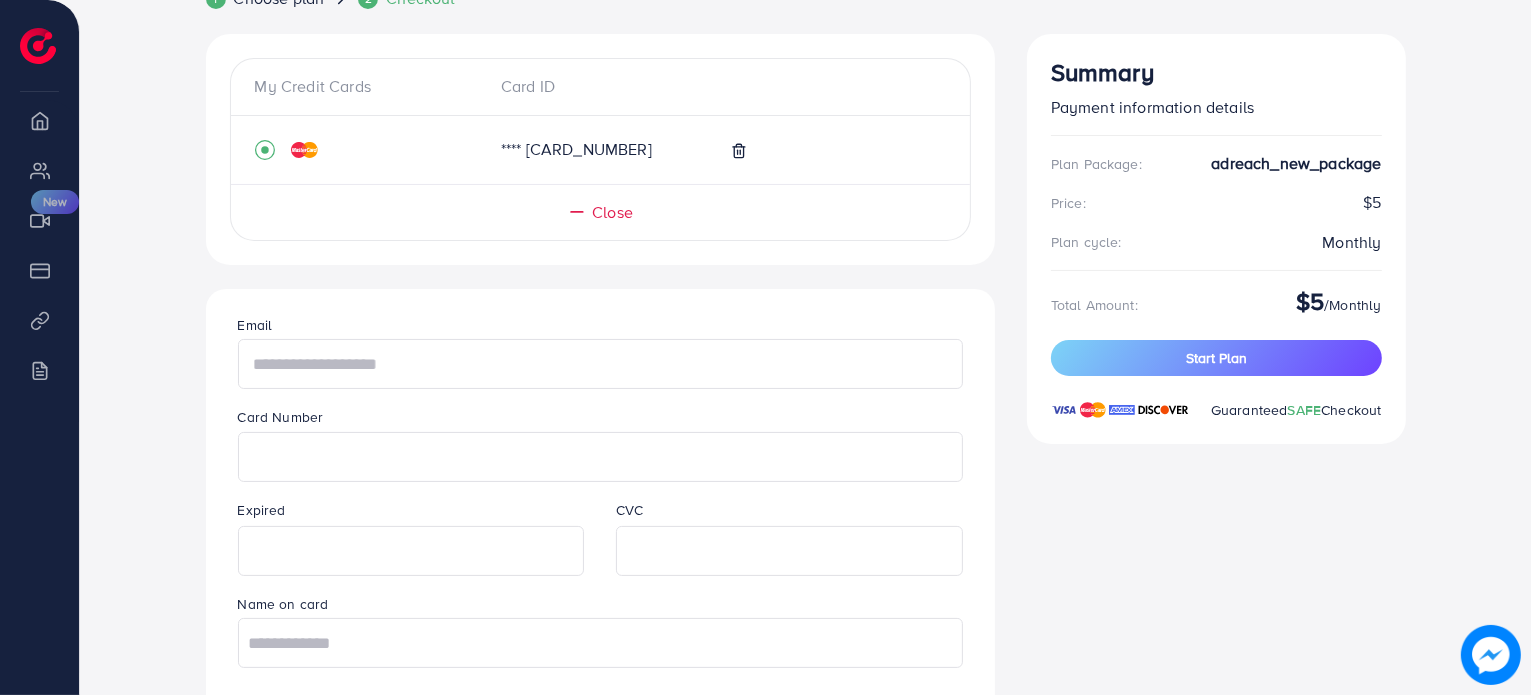 drag, startPoint x: 611, startPoint y: 375, endPoint x: 530, endPoint y: 430, distance: 97.90812 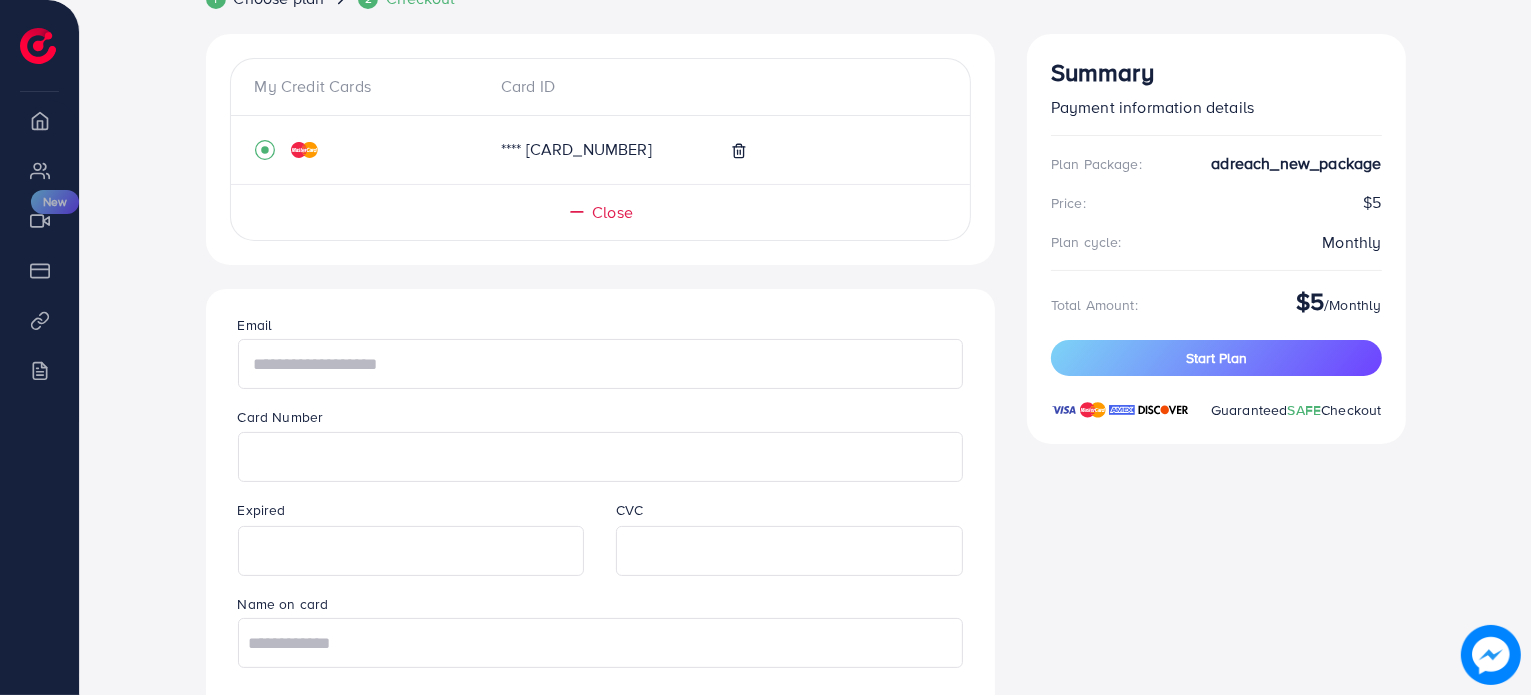click on "Email   Card Number   Expired   CVC   Name on card   Add card" at bounding box center [600, 532] 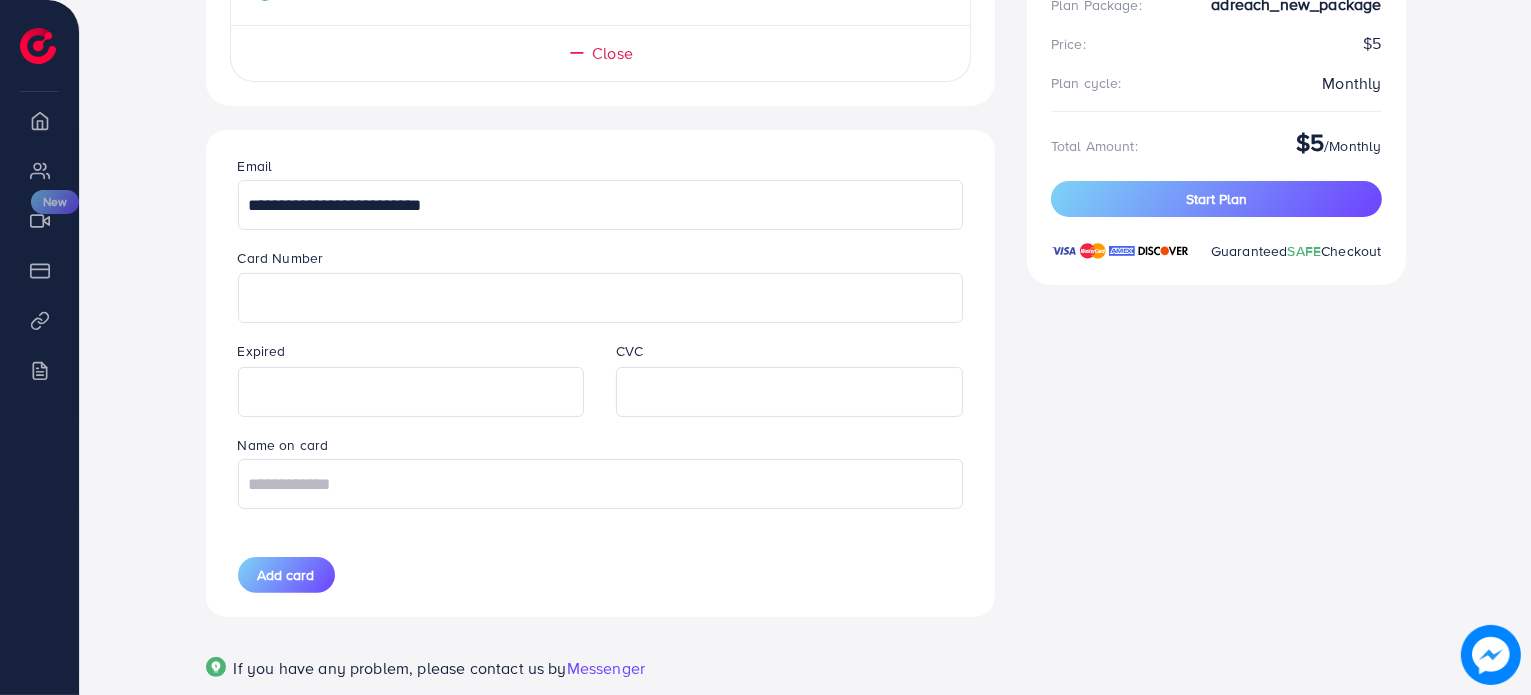 scroll, scrollTop: 365, scrollLeft: 0, axis: vertical 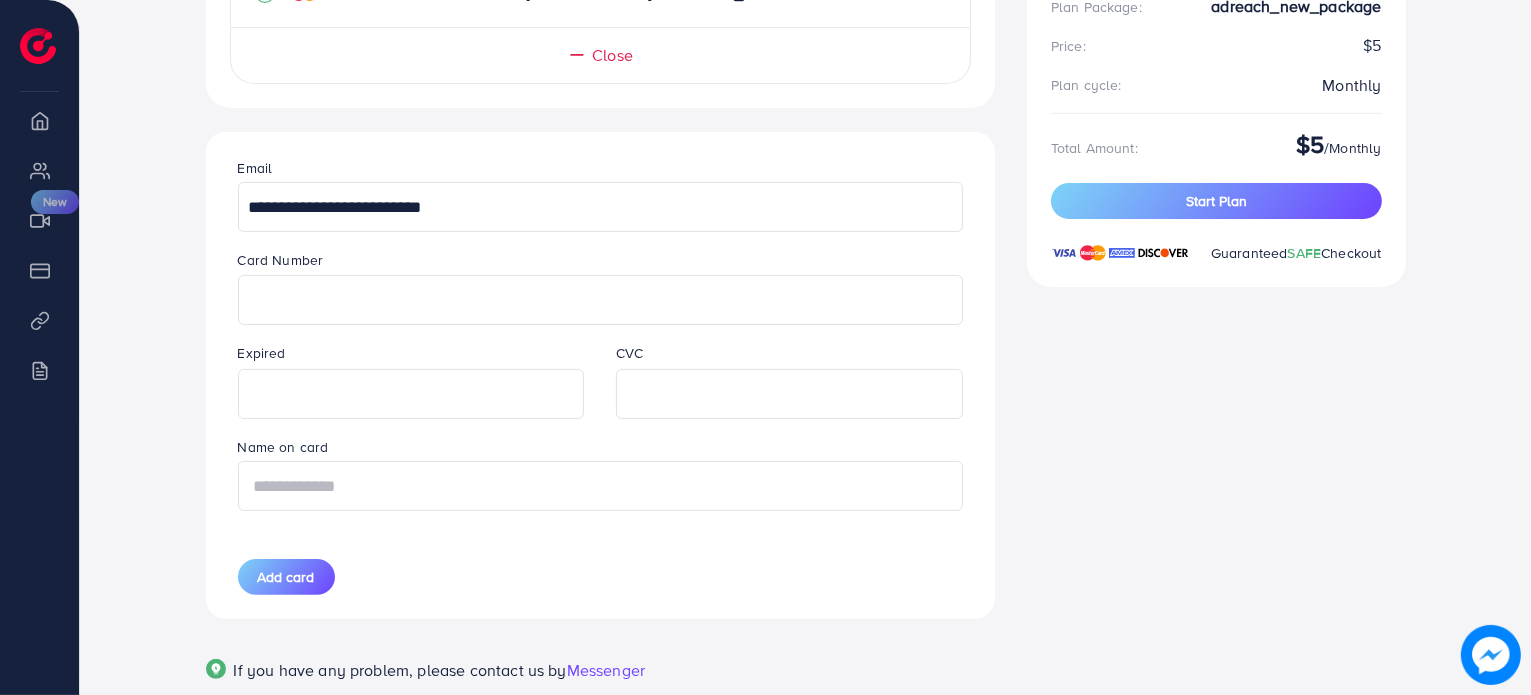click at bounding box center [600, 486] 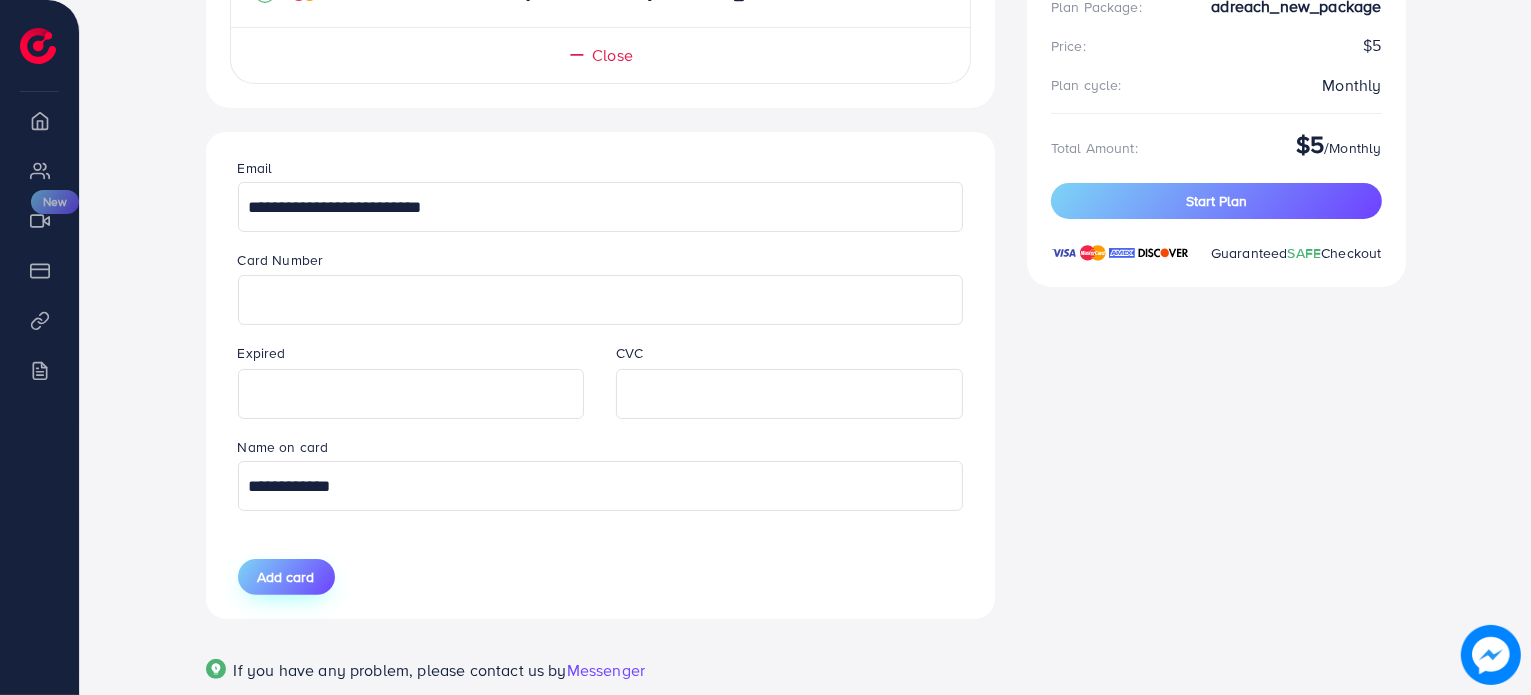 type on "**********" 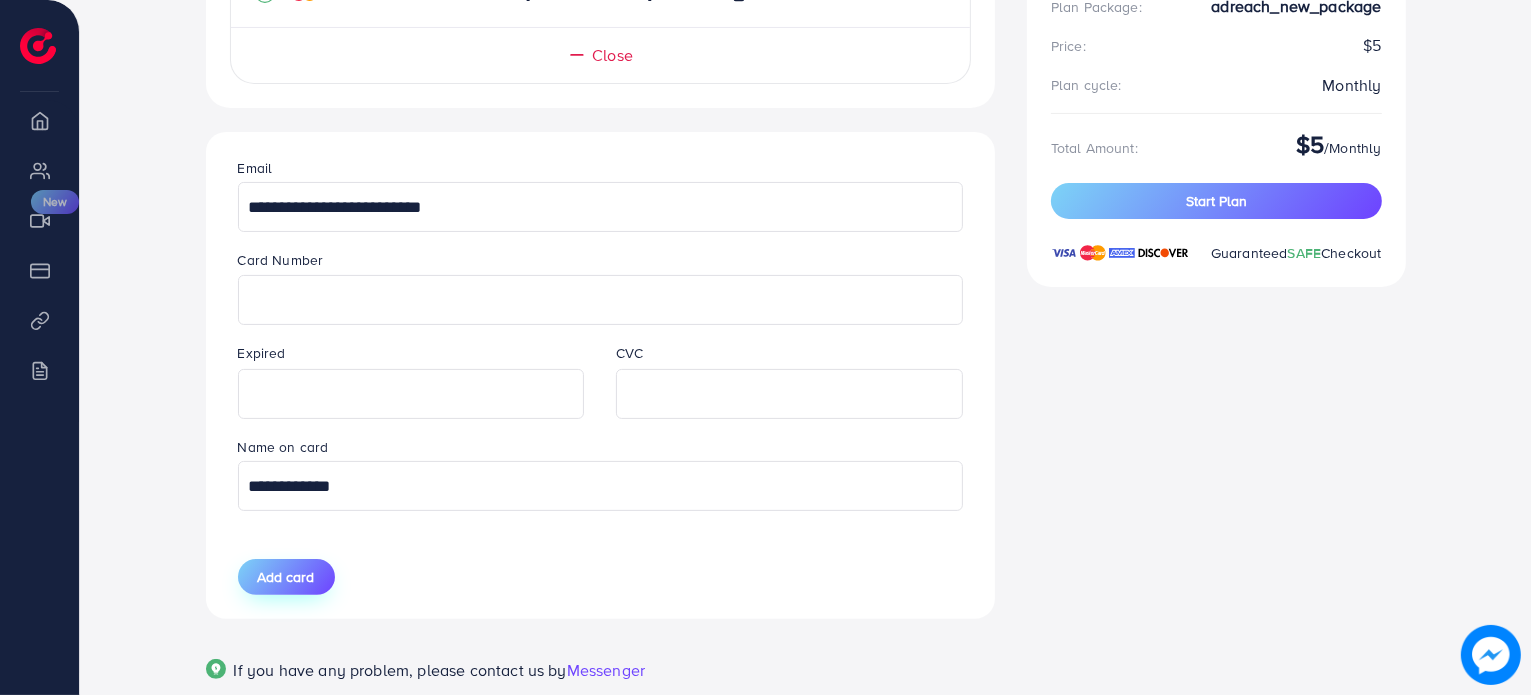 click on "Add card" at bounding box center [286, 577] 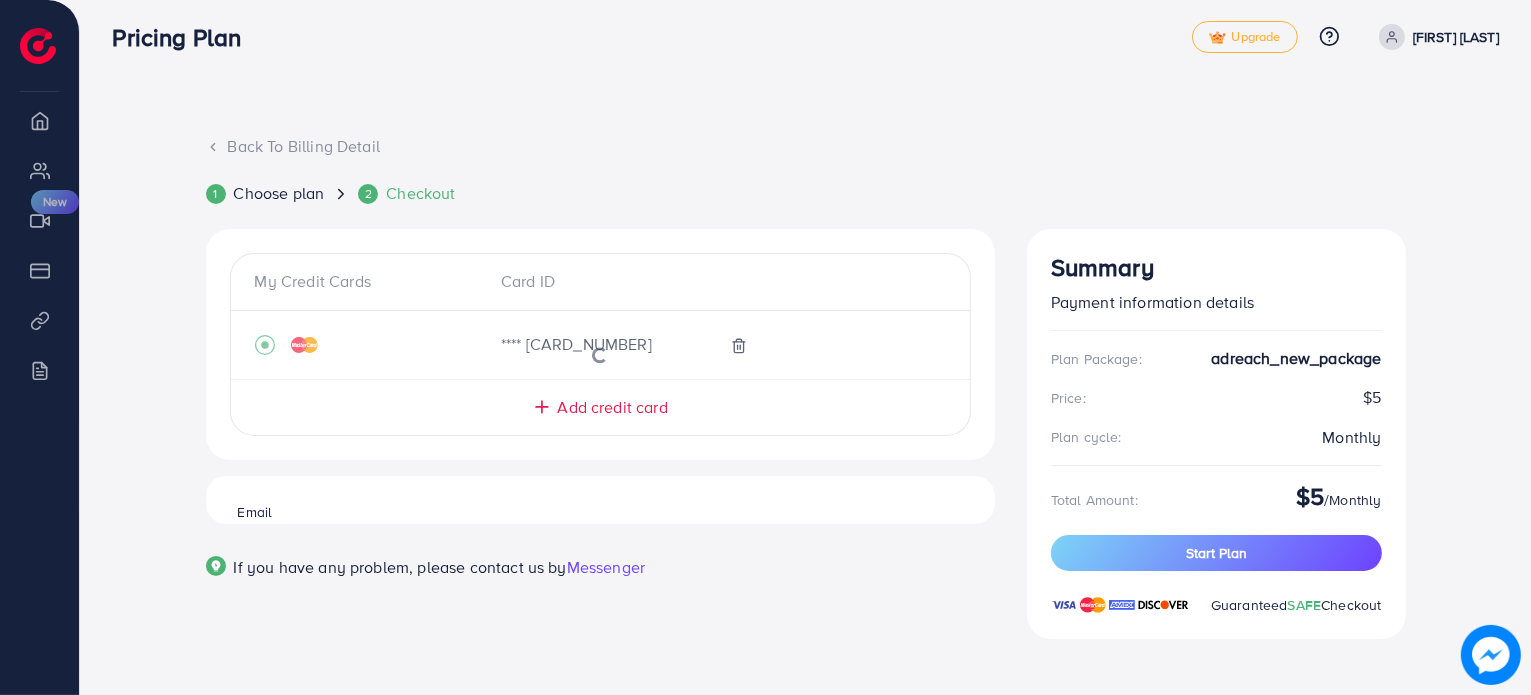 scroll, scrollTop: 12, scrollLeft: 0, axis: vertical 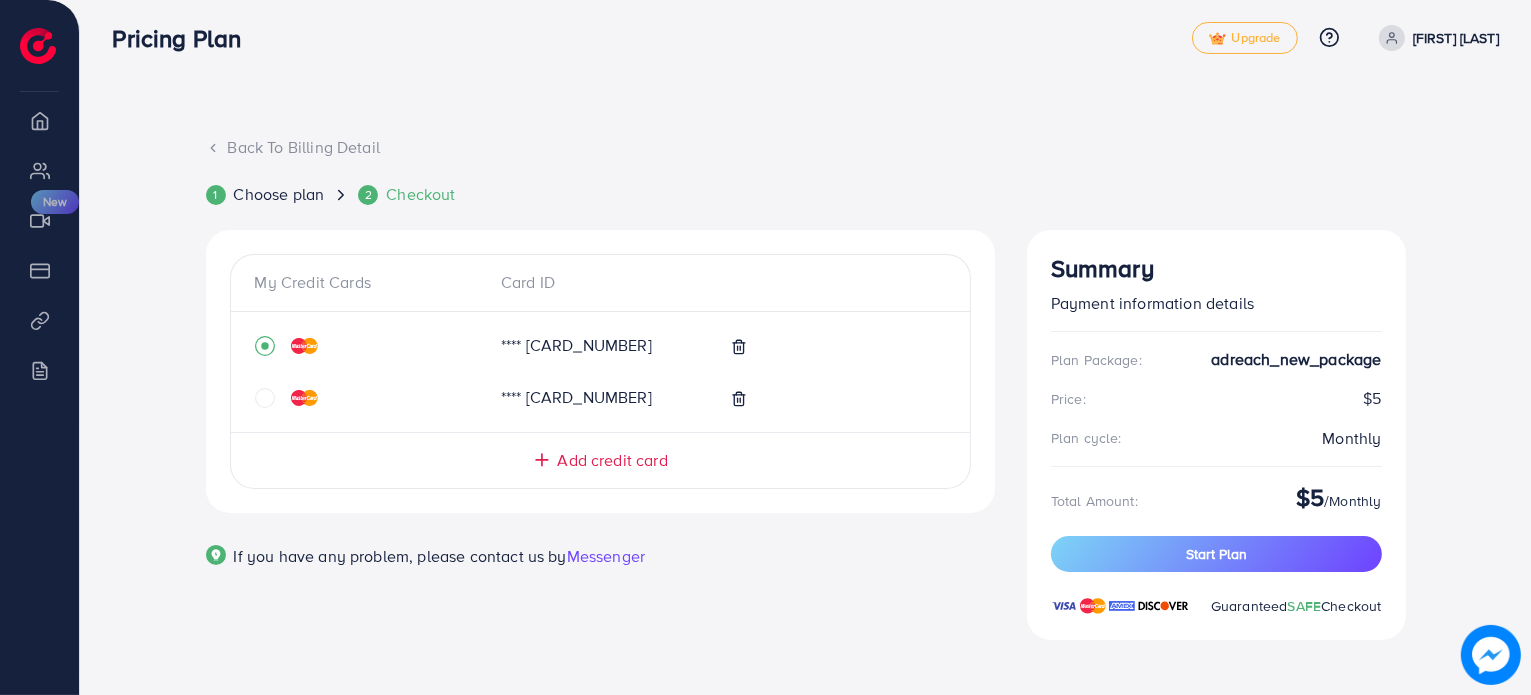 click 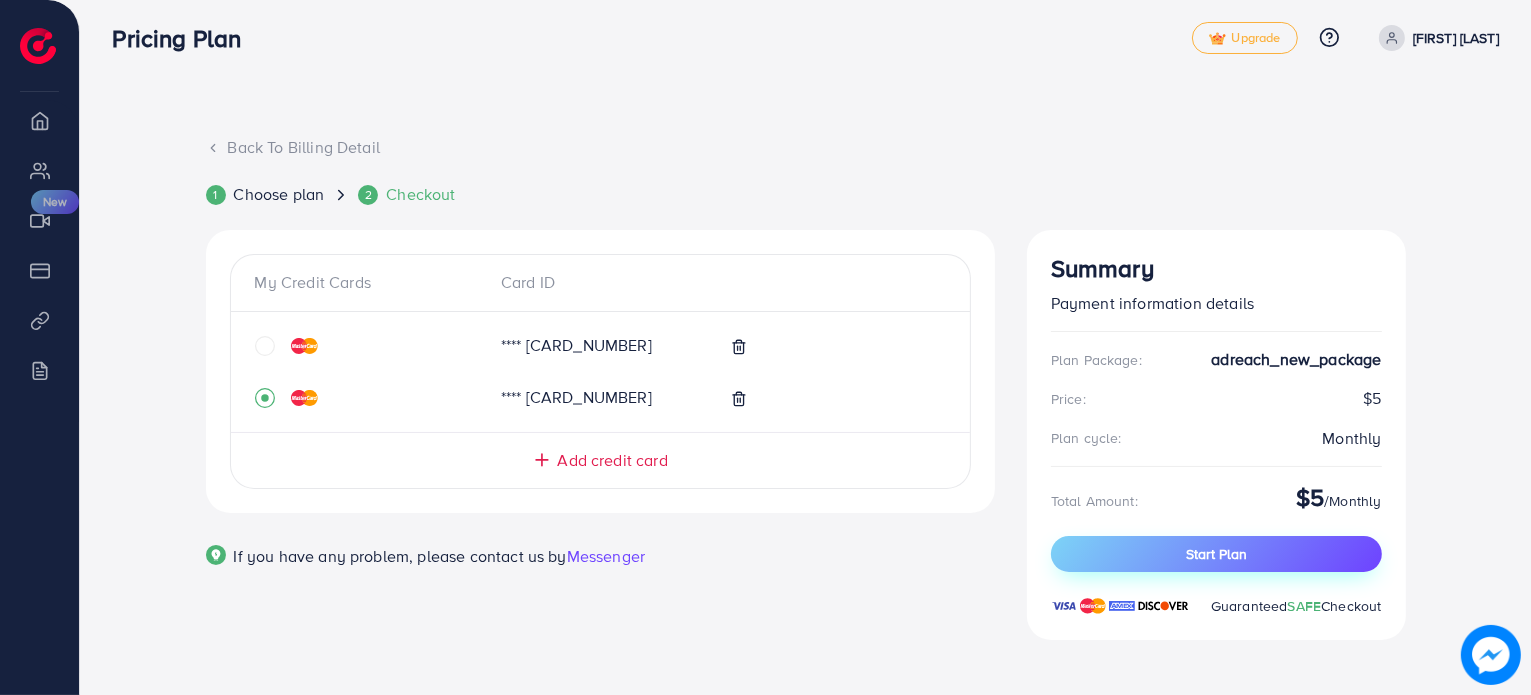 click on "Start Plan" at bounding box center (1216, 554) 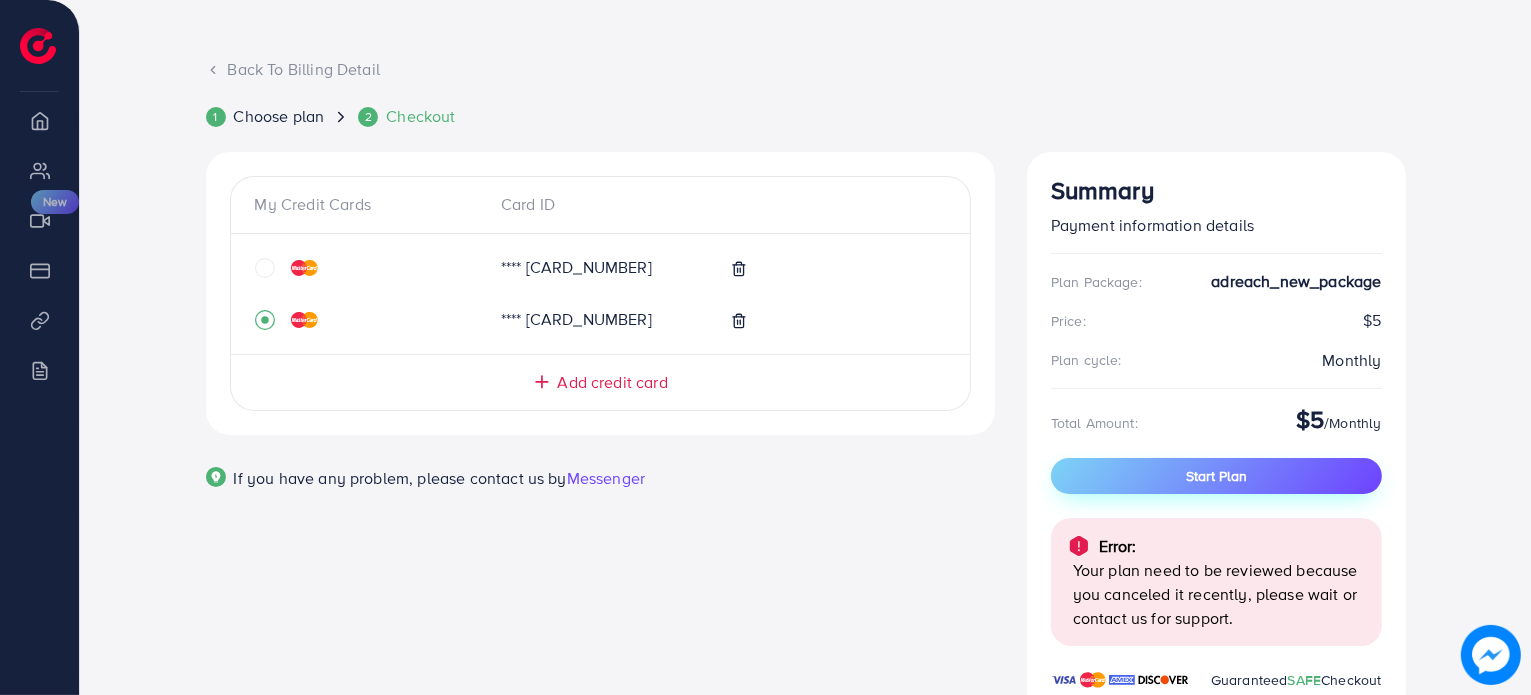 scroll, scrollTop: 164, scrollLeft: 0, axis: vertical 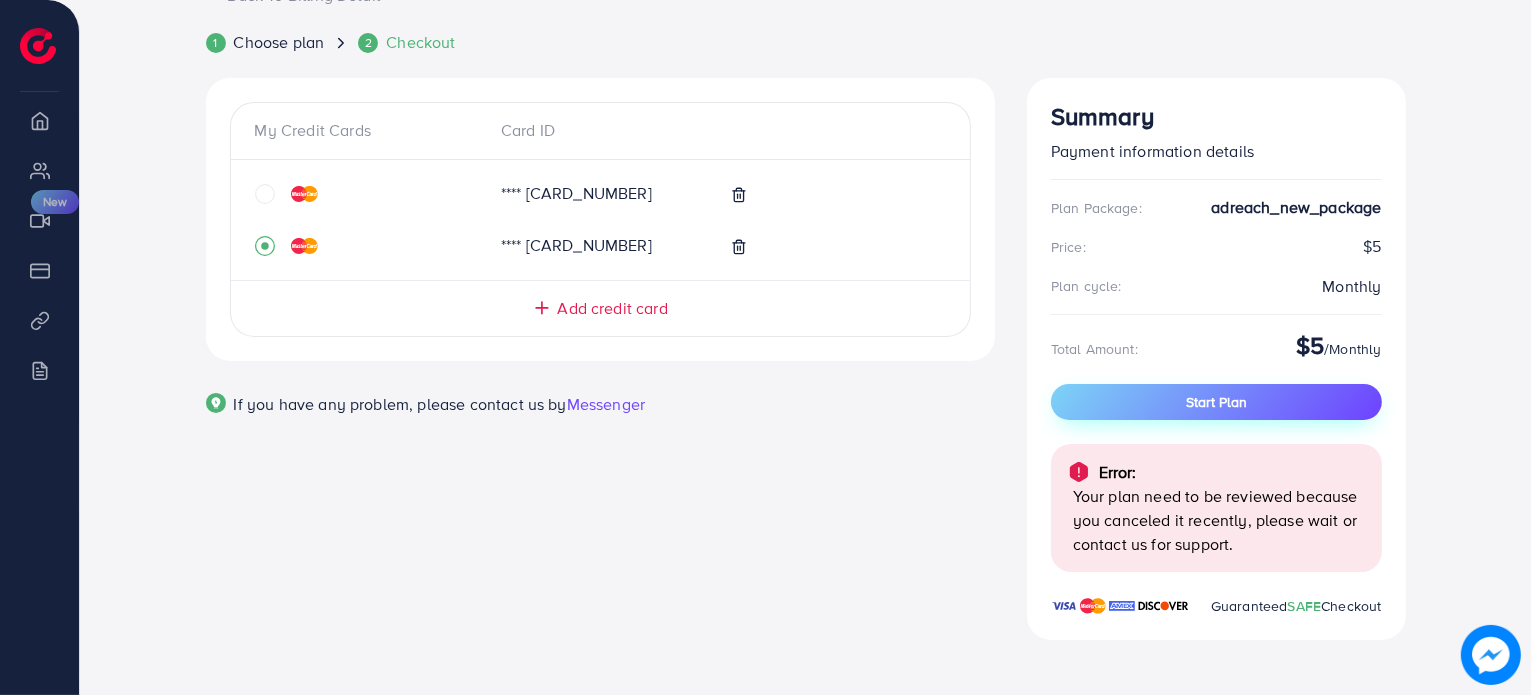 click on "Start Plan" at bounding box center (1216, 402) 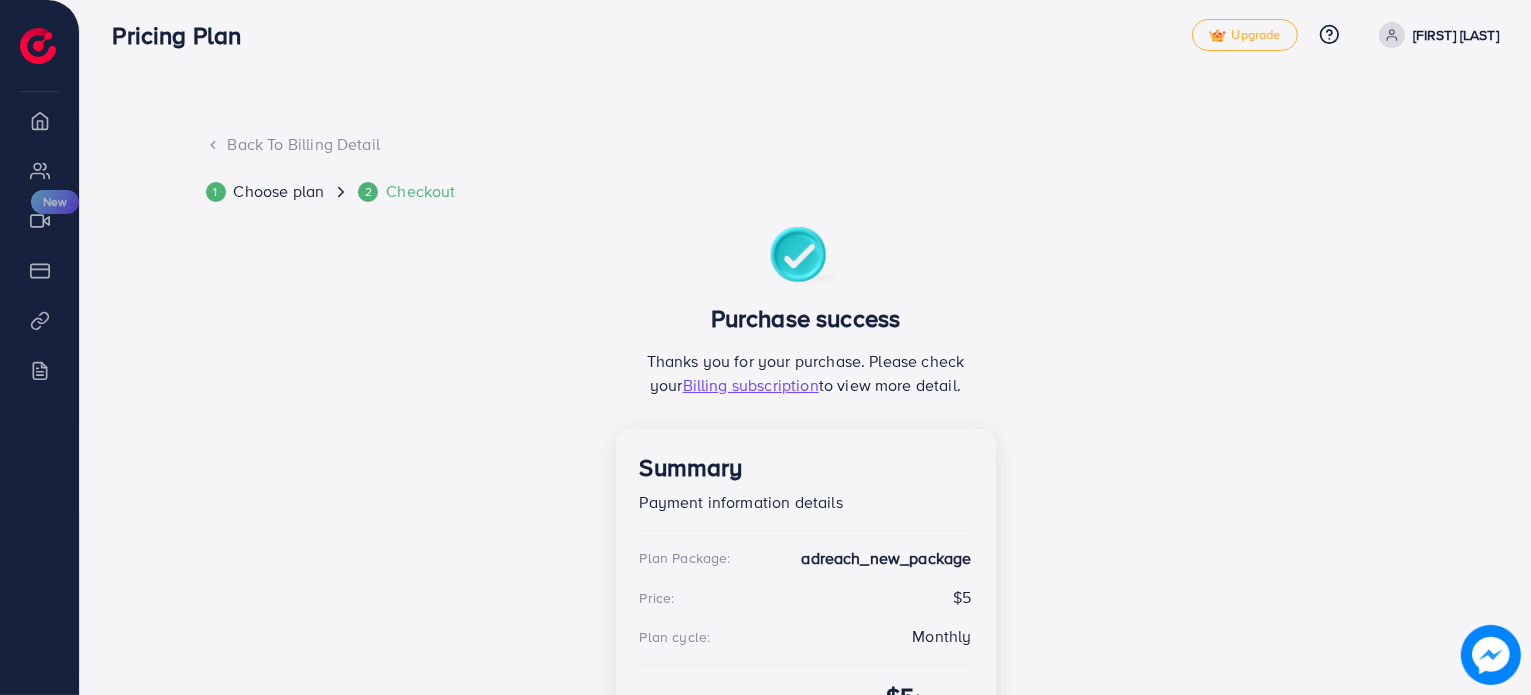 scroll, scrollTop: 164, scrollLeft: 0, axis: vertical 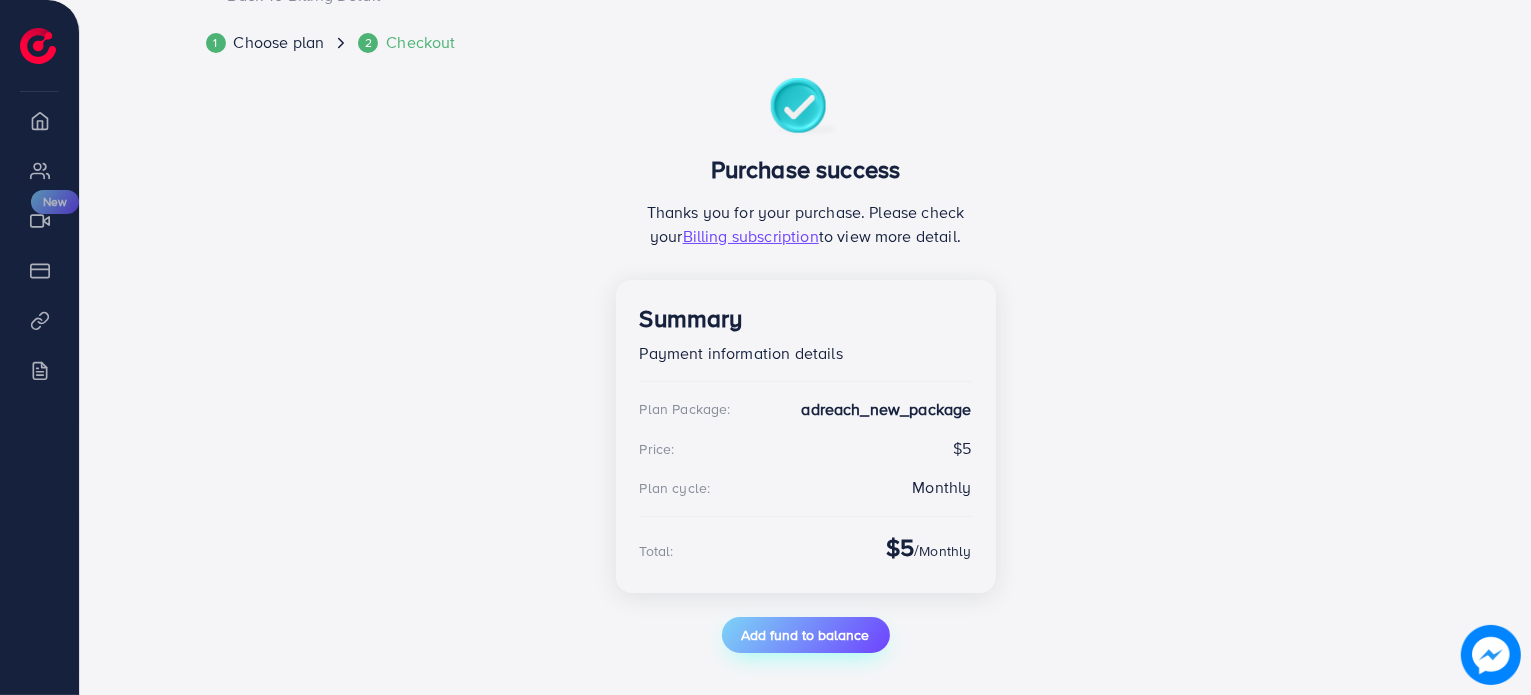click on "Add fund to balance" at bounding box center (806, 635) 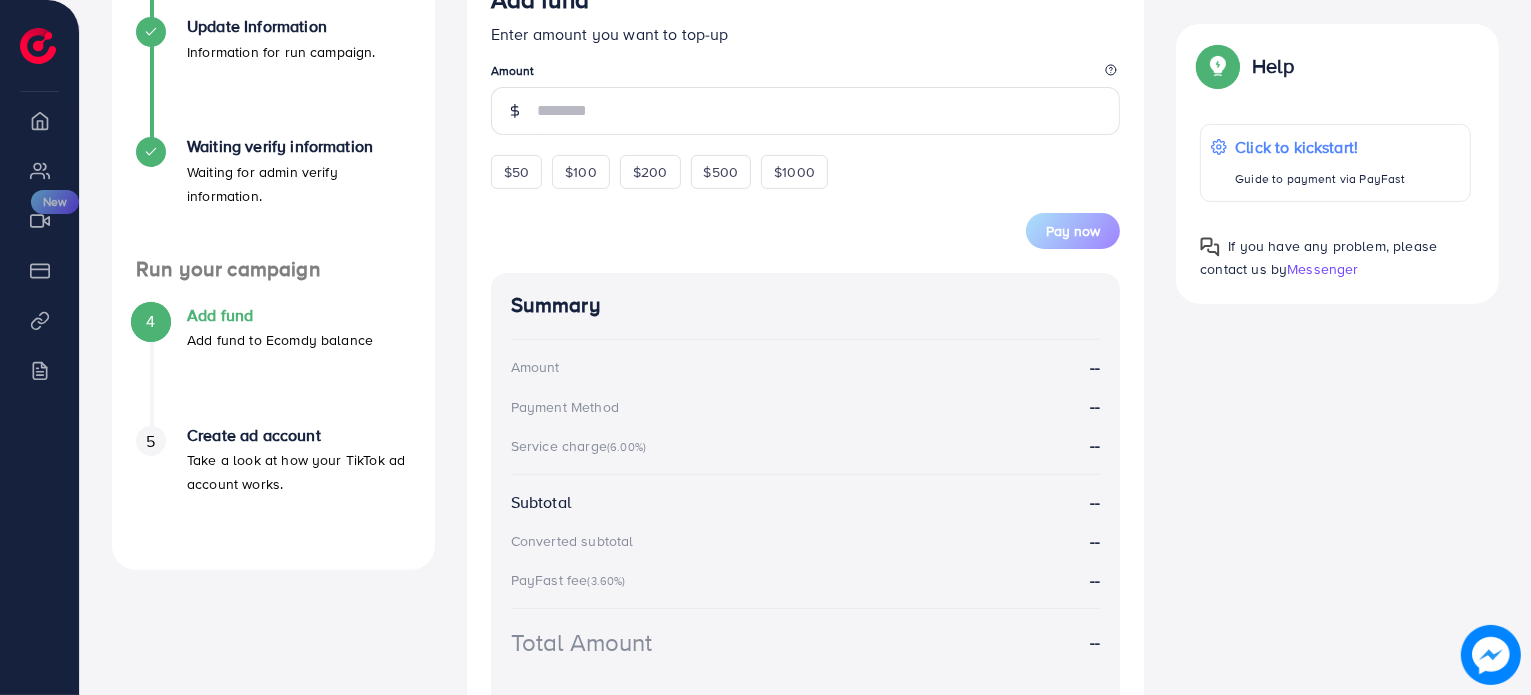 scroll, scrollTop: 496, scrollLeft: 0, axis: vertical 